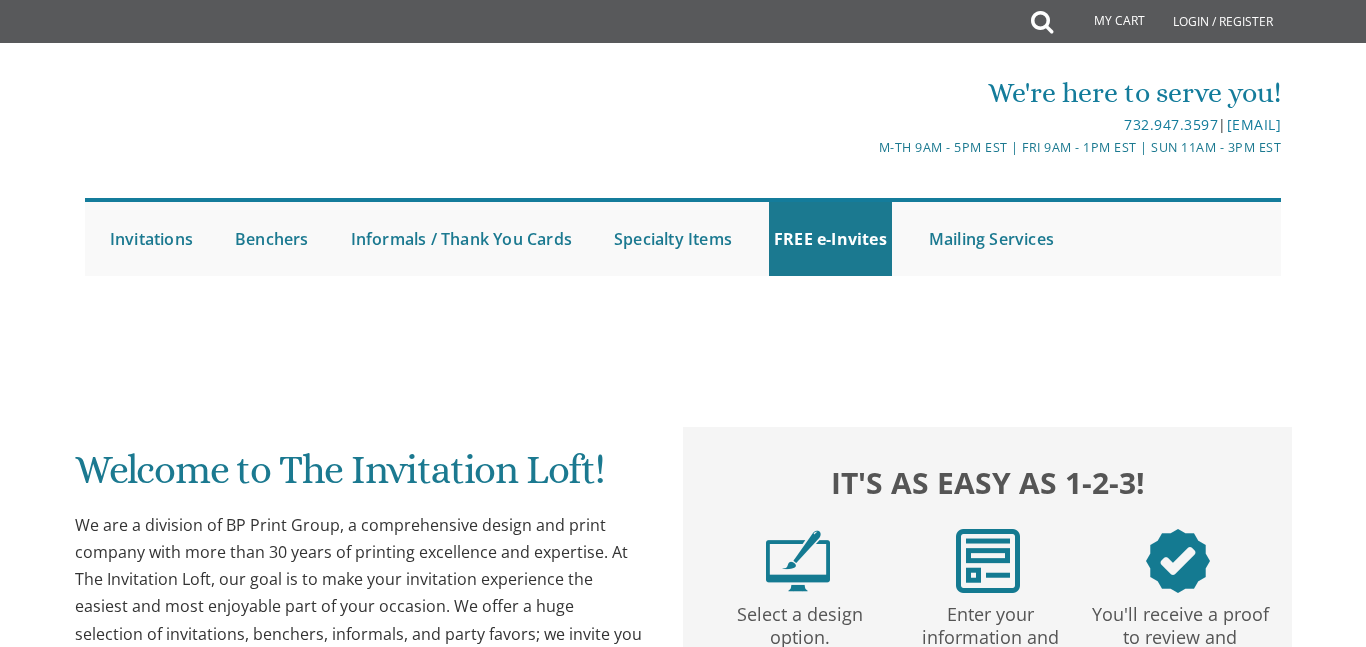 scroll, scrollTop: 67, scrollLeft: 0, axis: vertical 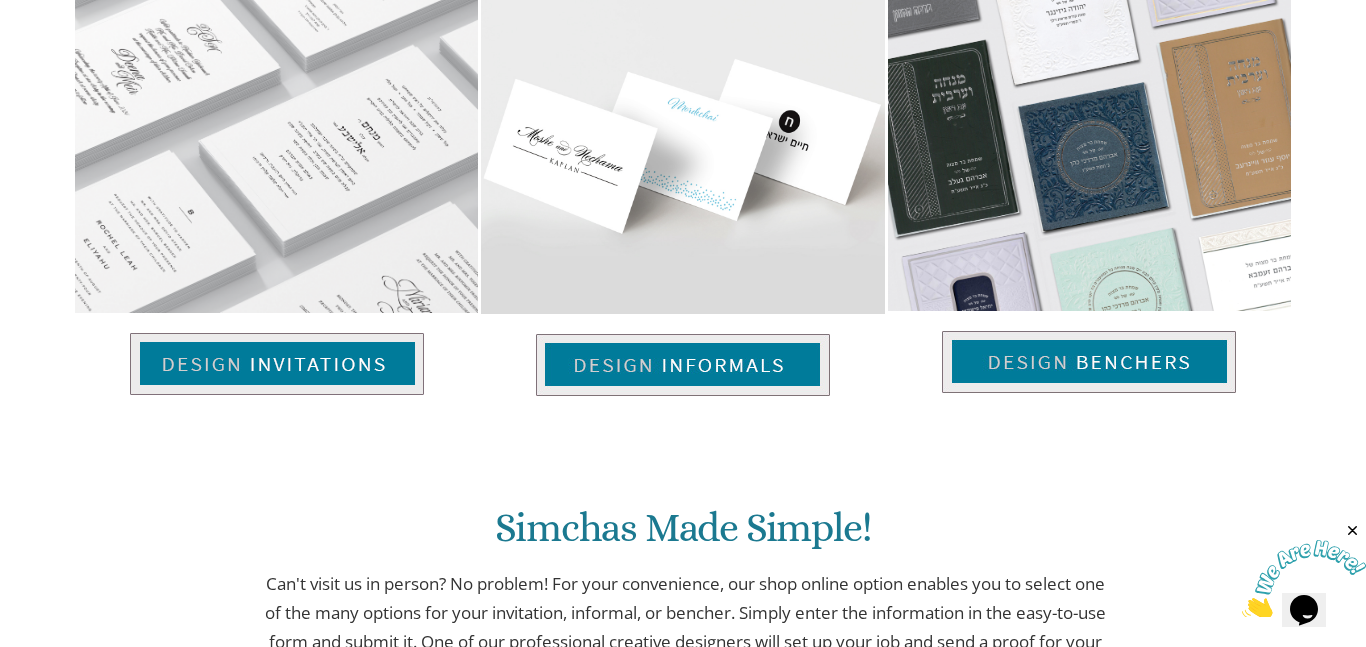 click at bounding box center (1353, 531) 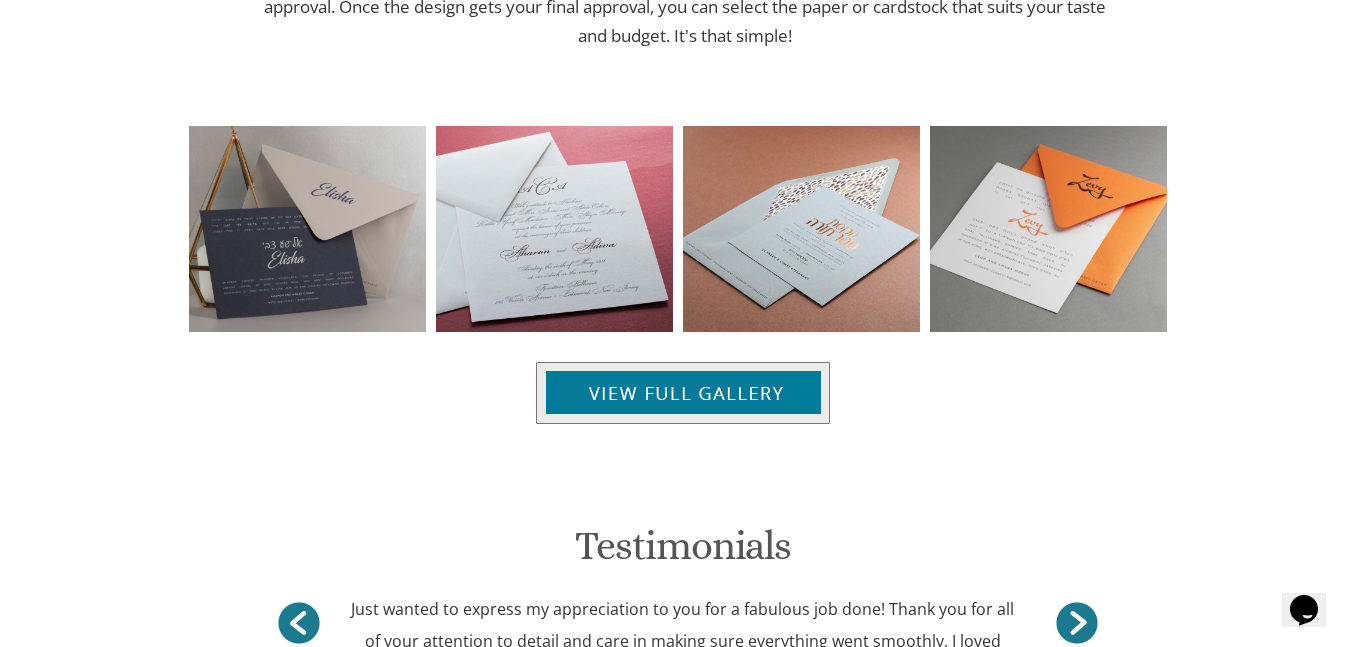 scroll, scrollTop: 2089, scrollLeft: 0, axis: vertical 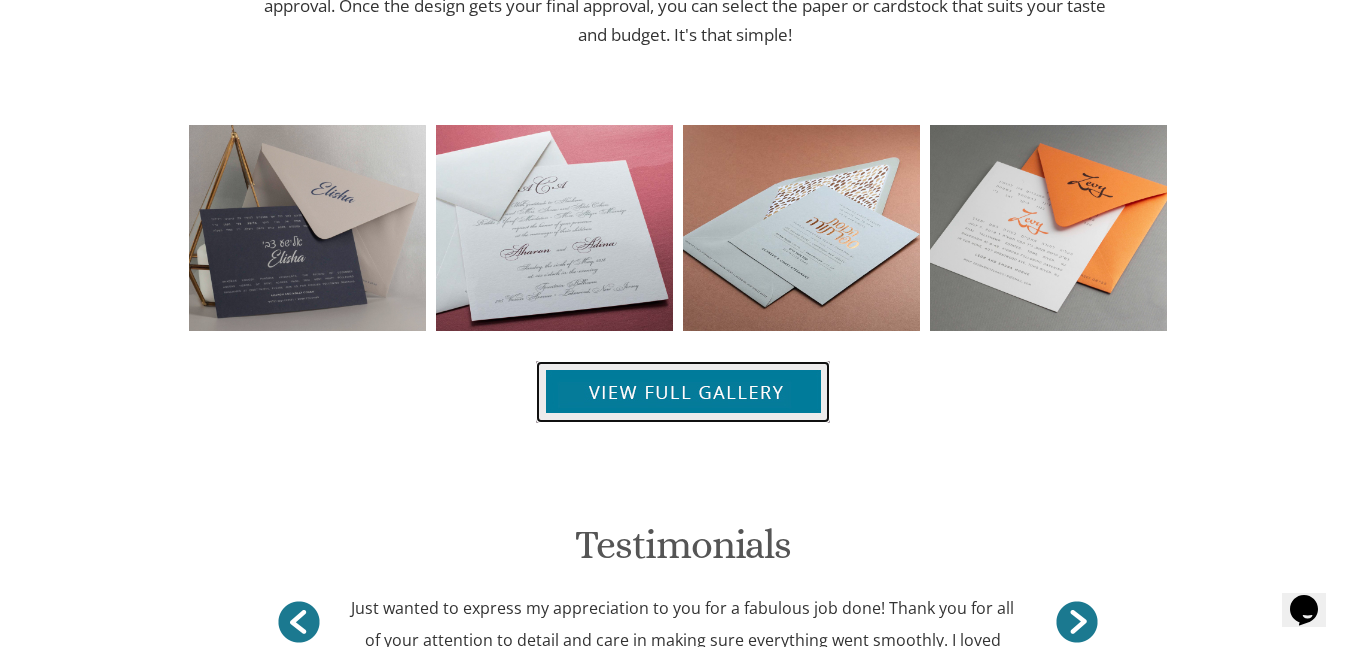 click at bounding box center [683, 392] 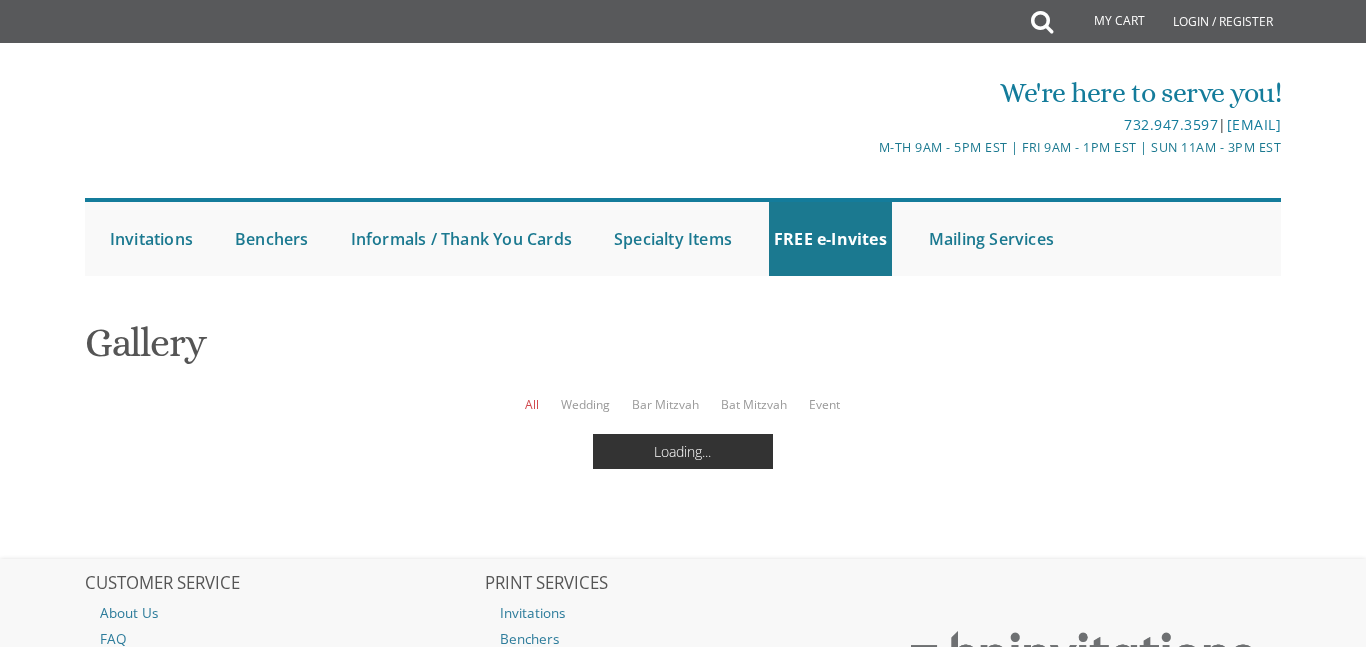 scroll, scrollTop: 0, scrollLeft: 0, axis: both 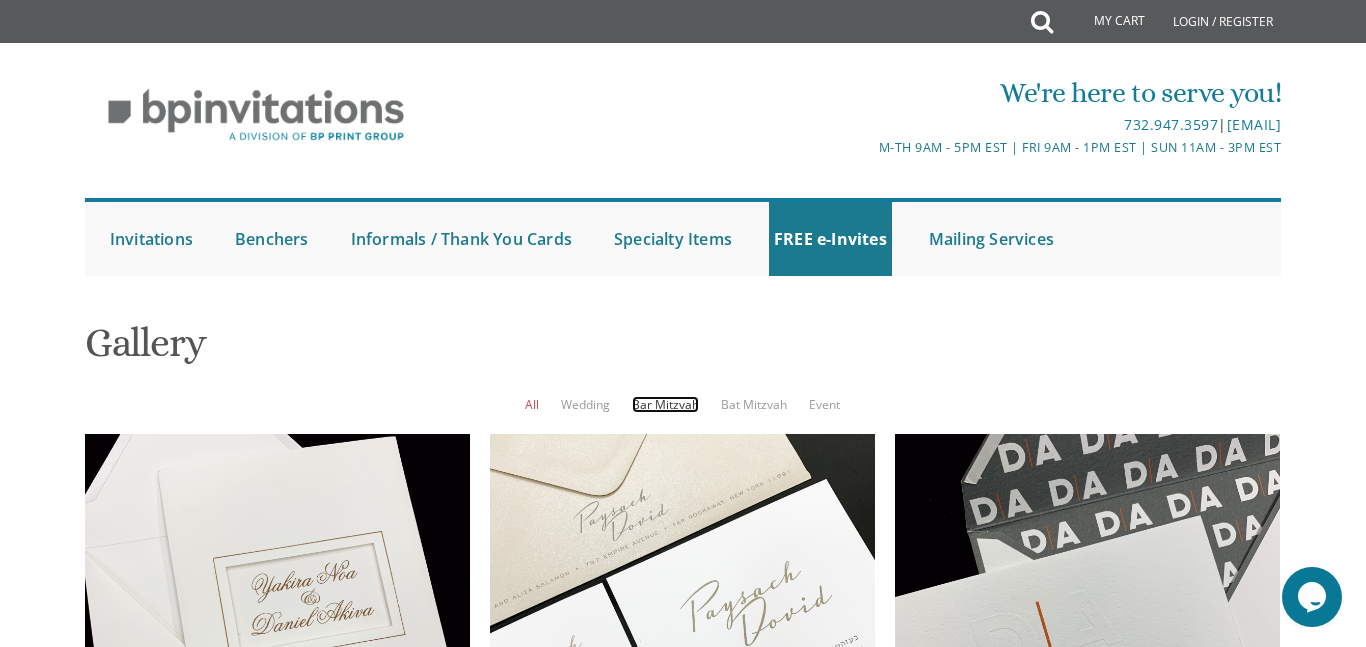click on "Bar Mitzvah" at bounding box center [665, 404] 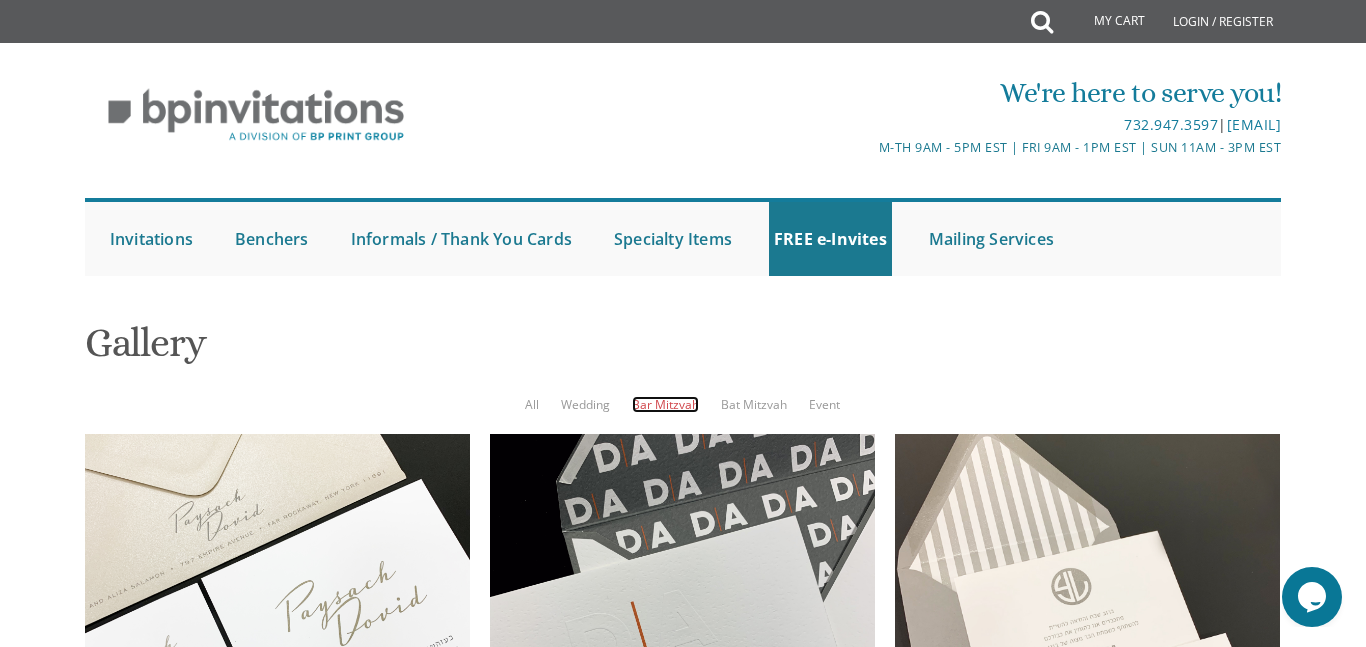 scroll, scrollTop: 360, scrollLeft: 0, axis: vertical 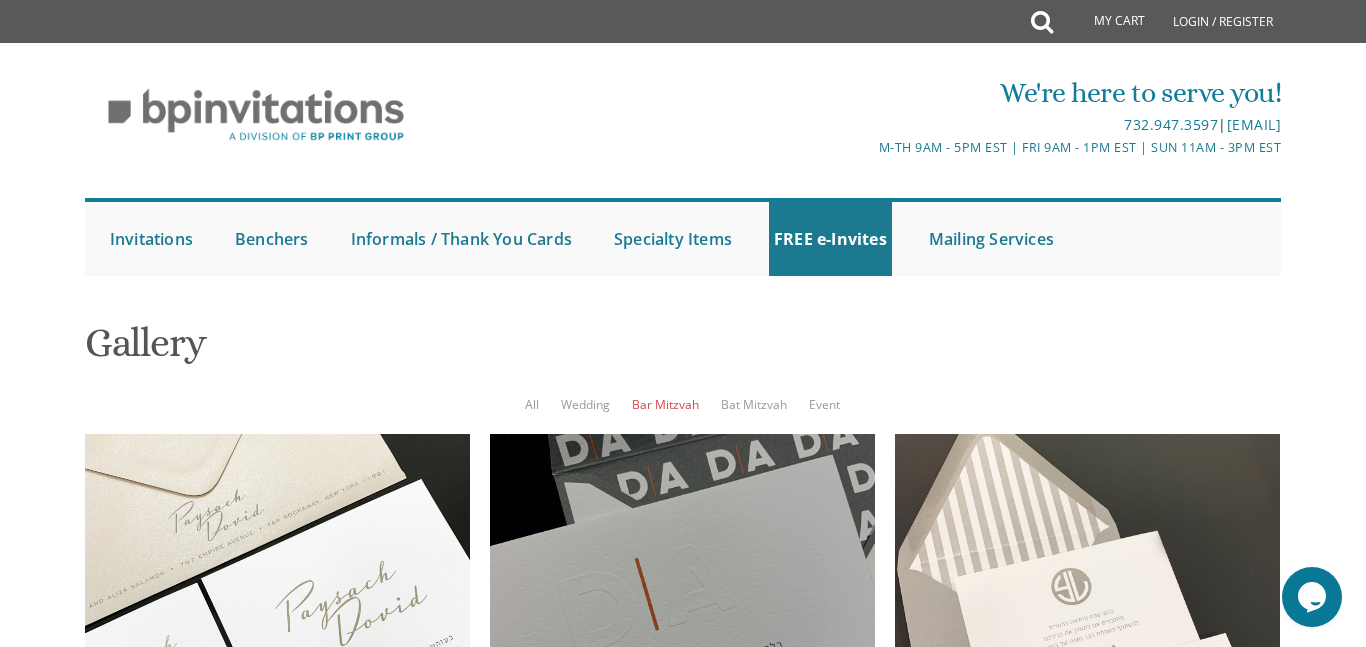 click at bounding box center (682, 626) 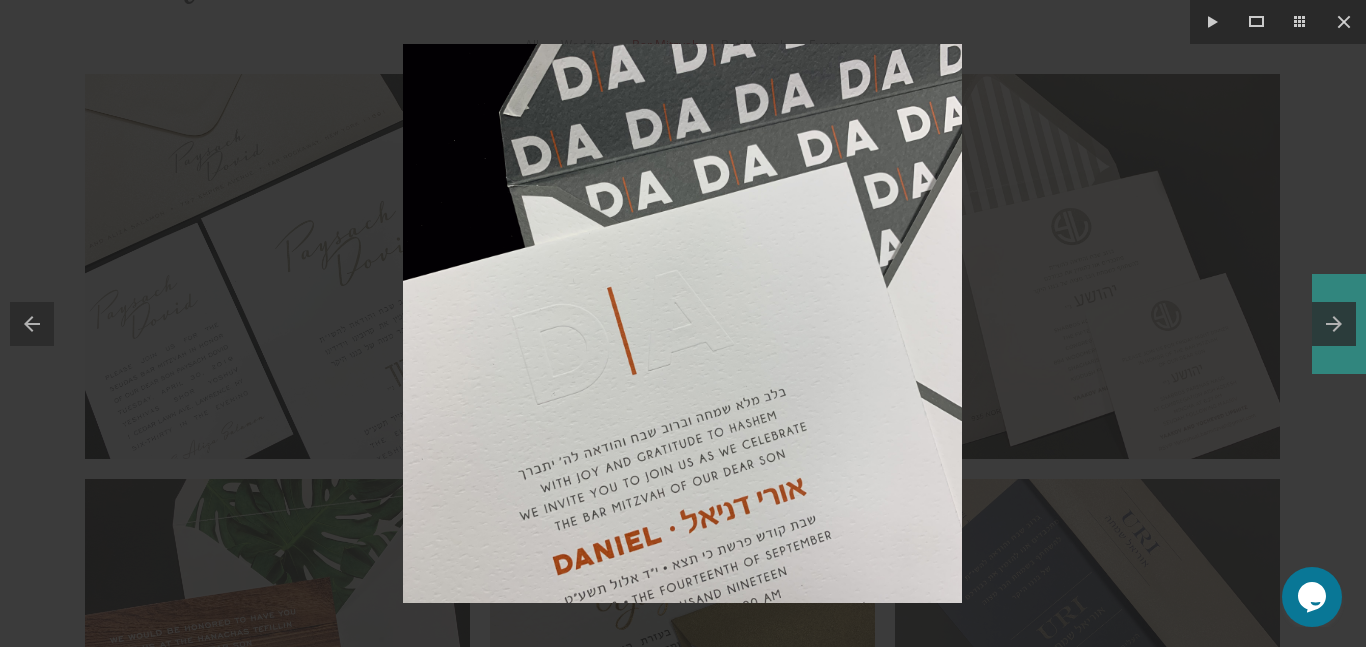 click at bounding box center (1339, 324) 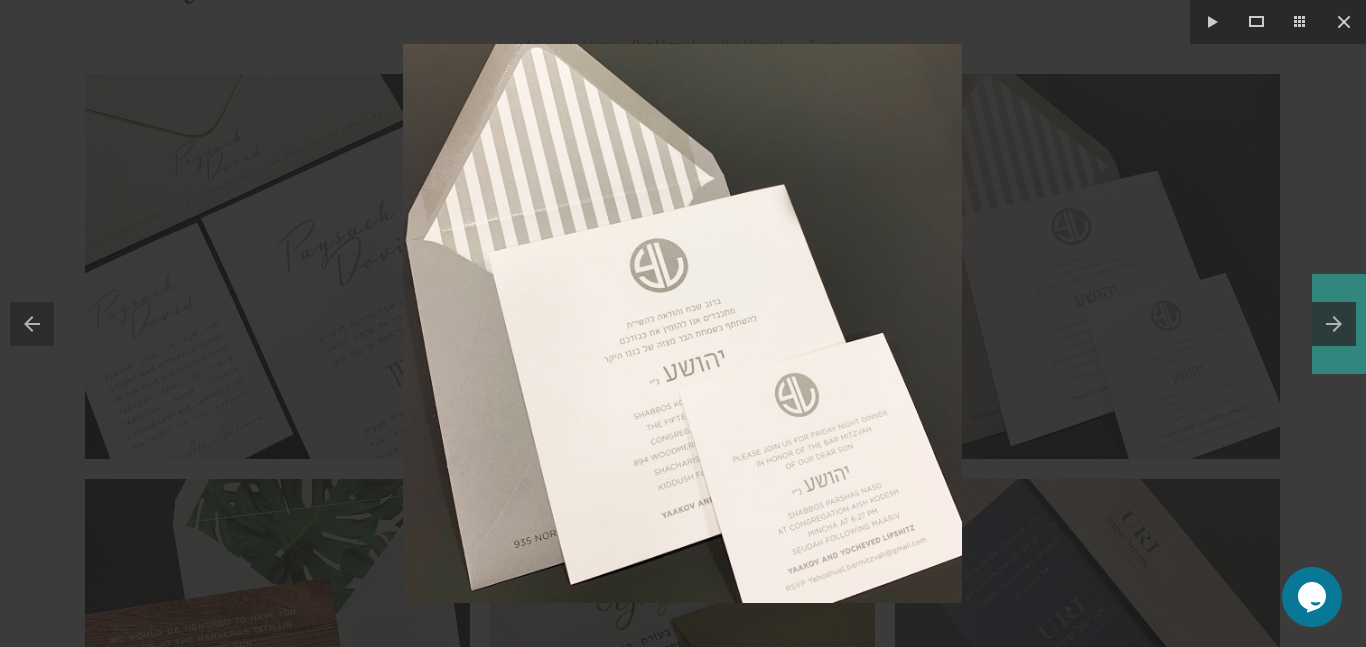 click at bounding box center [1339, 324] 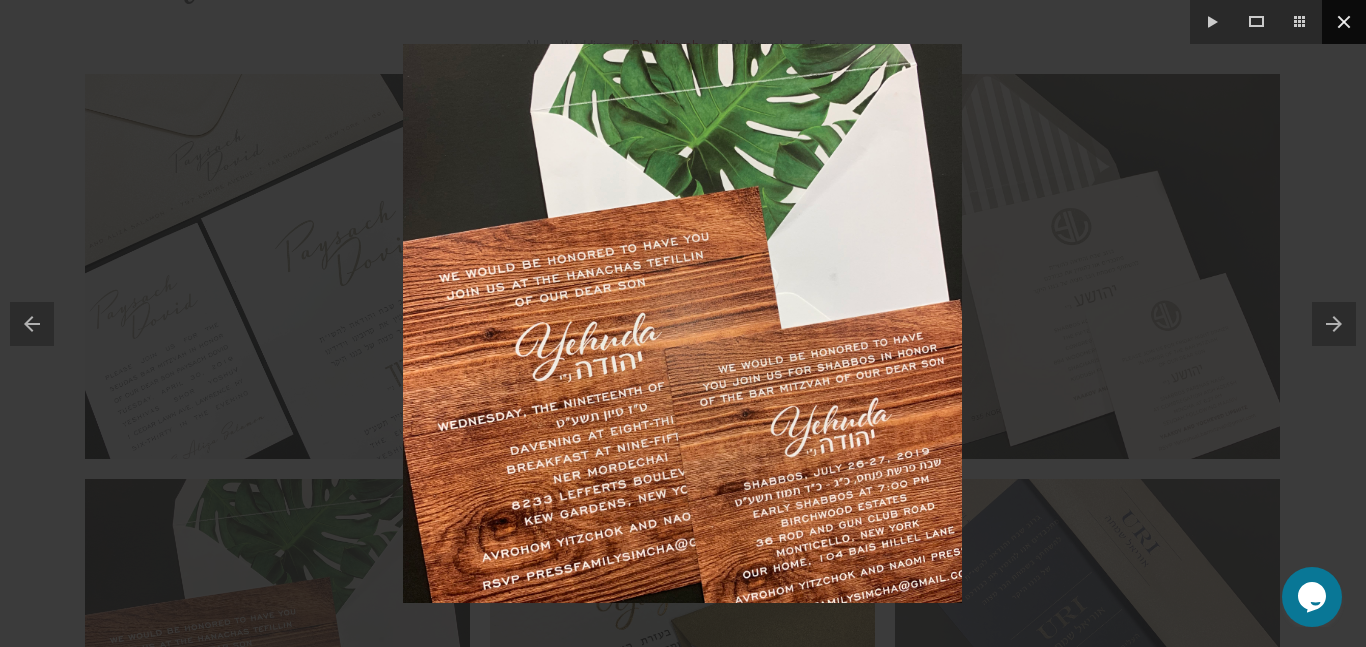 click at bounding box center (1344, 22) 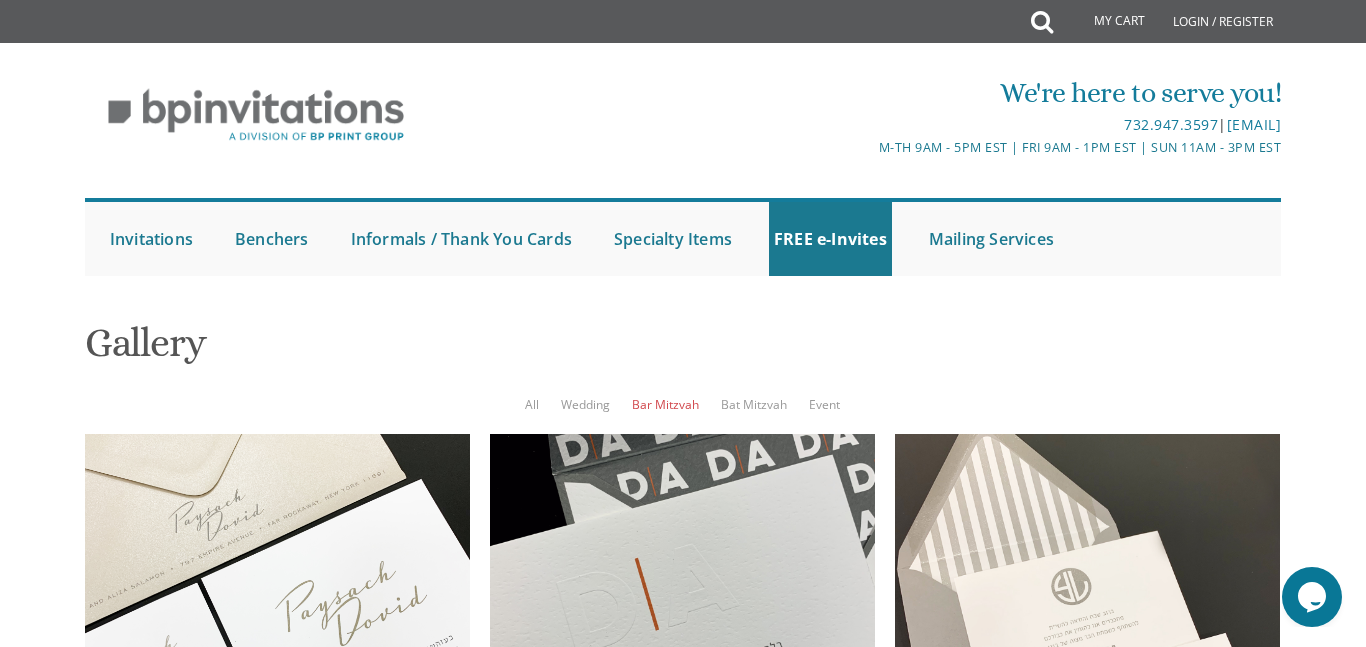 scroll, scrollTop: 10, scrollLeft: 0, axis: vertical 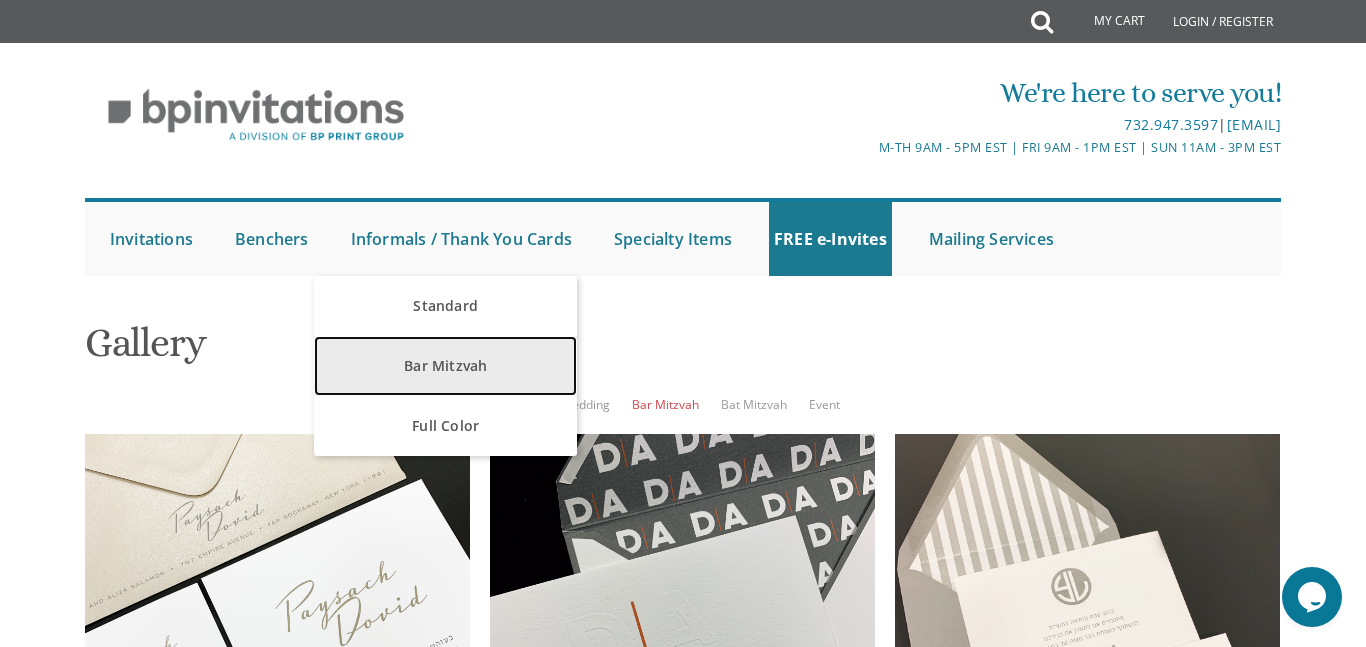 click on "Bar Mitzvah" at bounding box center (445, 366) 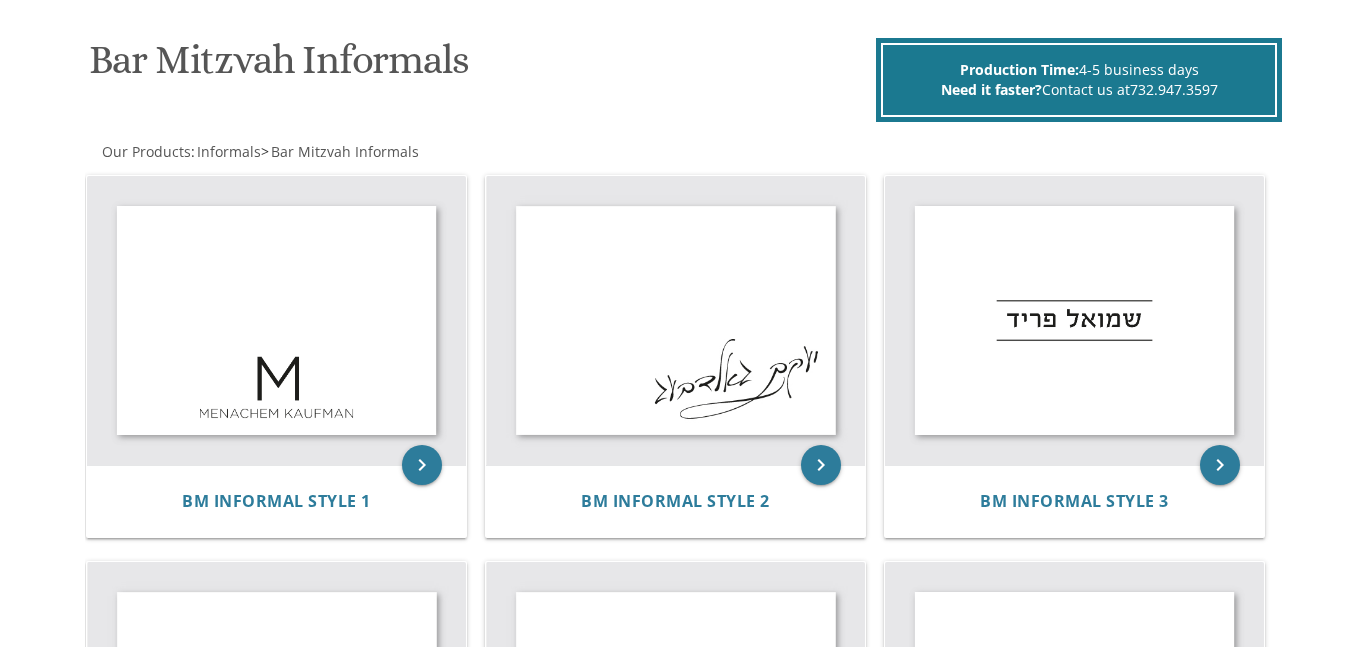 scroll, scrollTop: 294, scrollLeft: 0, axis: vertical 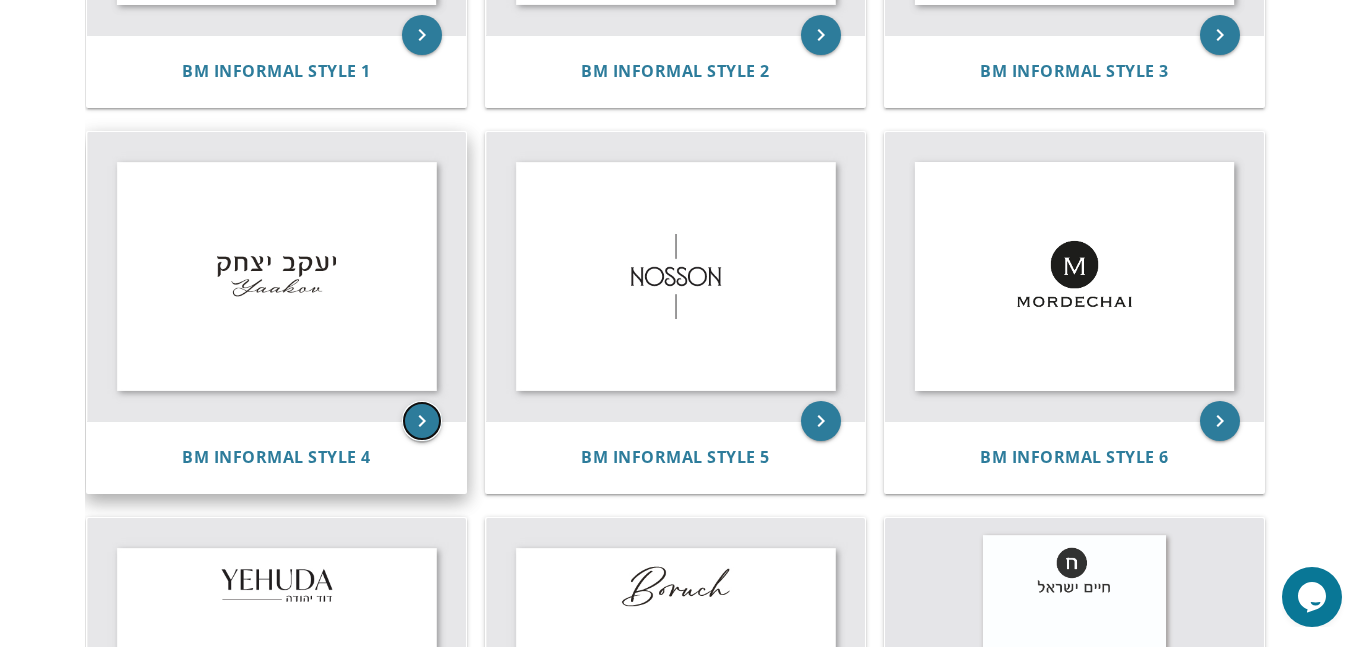 click on "keyboard_arrow_right" at bounding box center [422, 421] 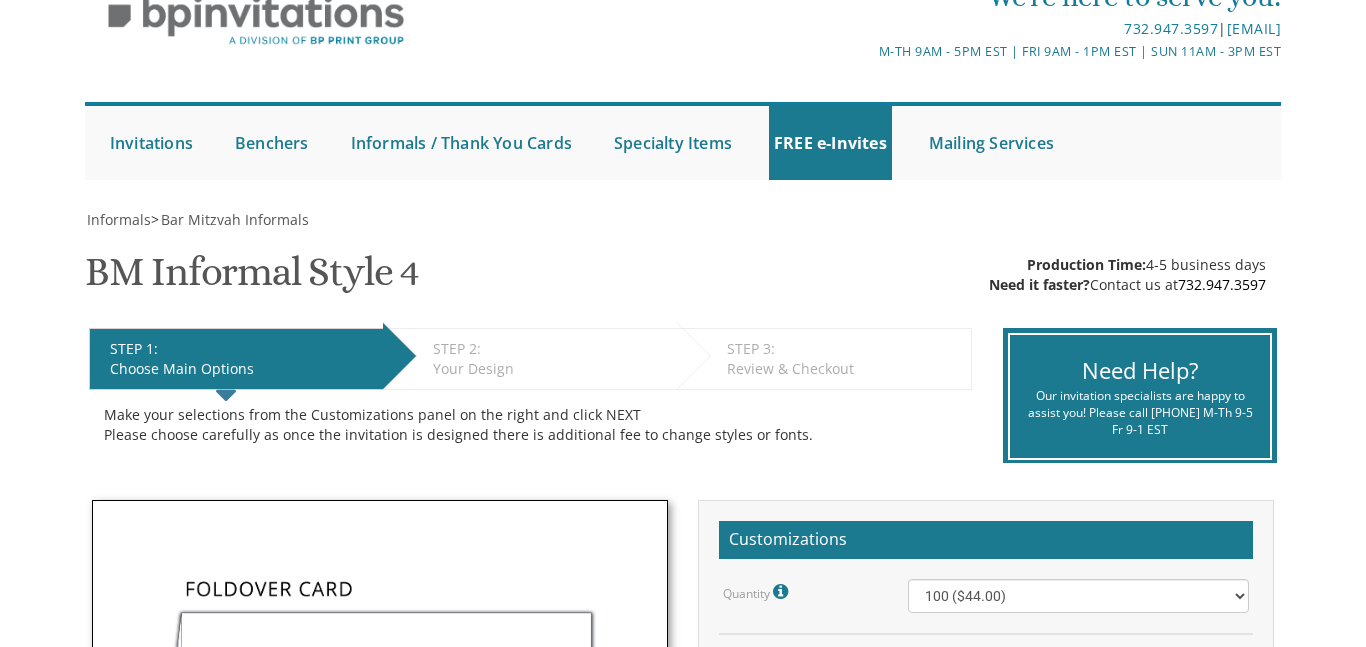 scroll, scrollTop: 119, scrollLeft: 0, axis: vertical 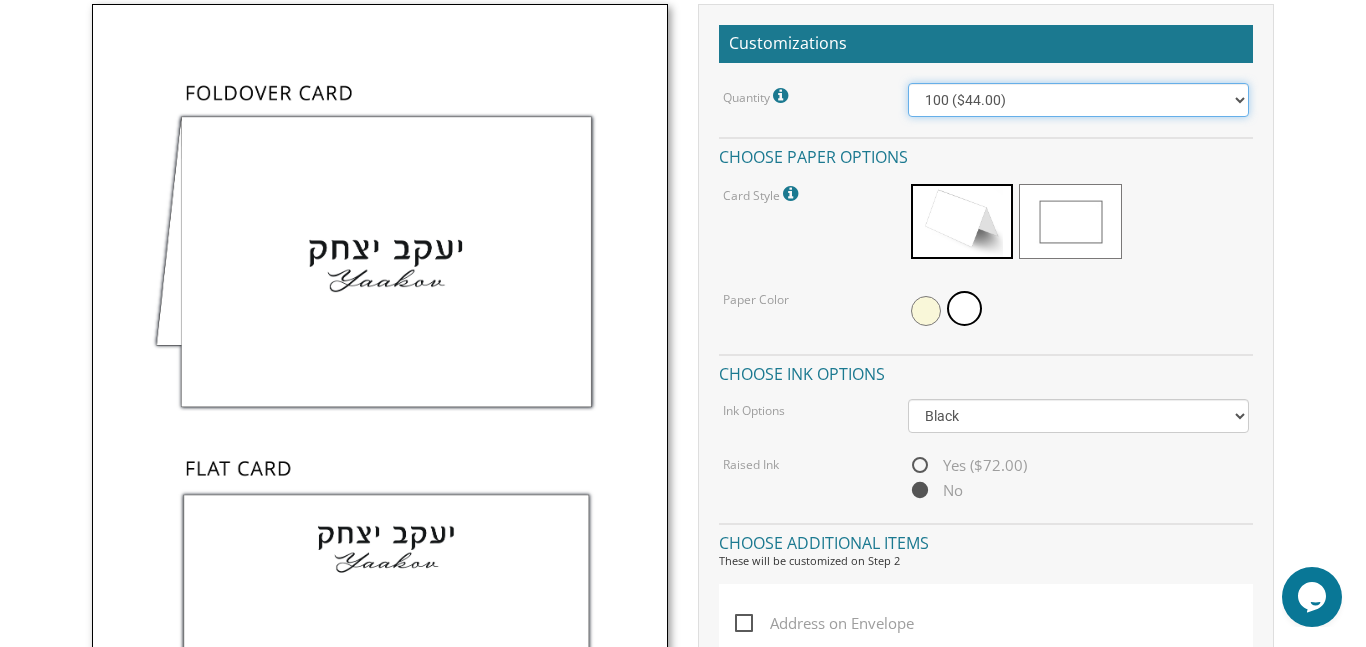 click on "100 ($44.00) 200 ($63.00) 300 ($82.00) 400 ($101.00) 500 ($120.00) 600 ($139.00) 700 ($158.00) 800 ($177.00) 900 ($196.00) 1000 ($215.00)" at bounding box center [1078, 100] 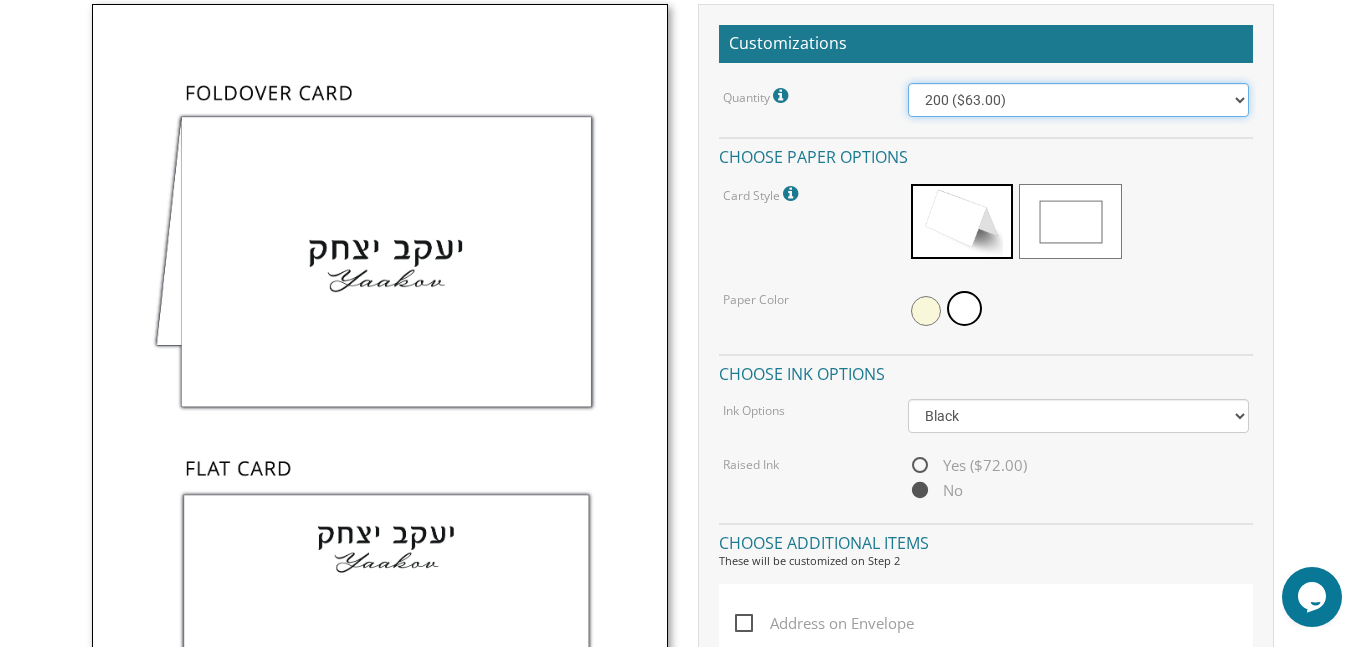 click on "100 ($44.00) 200 ($63.00) 300 ($82.00) 400 ($101.00) 500 ($120.00) 600 ($139.00) 700 ($158.00) 800 ($177.00) 900 ($196.00) 1000 ($215.00)" at bounding box center (1078, 100) 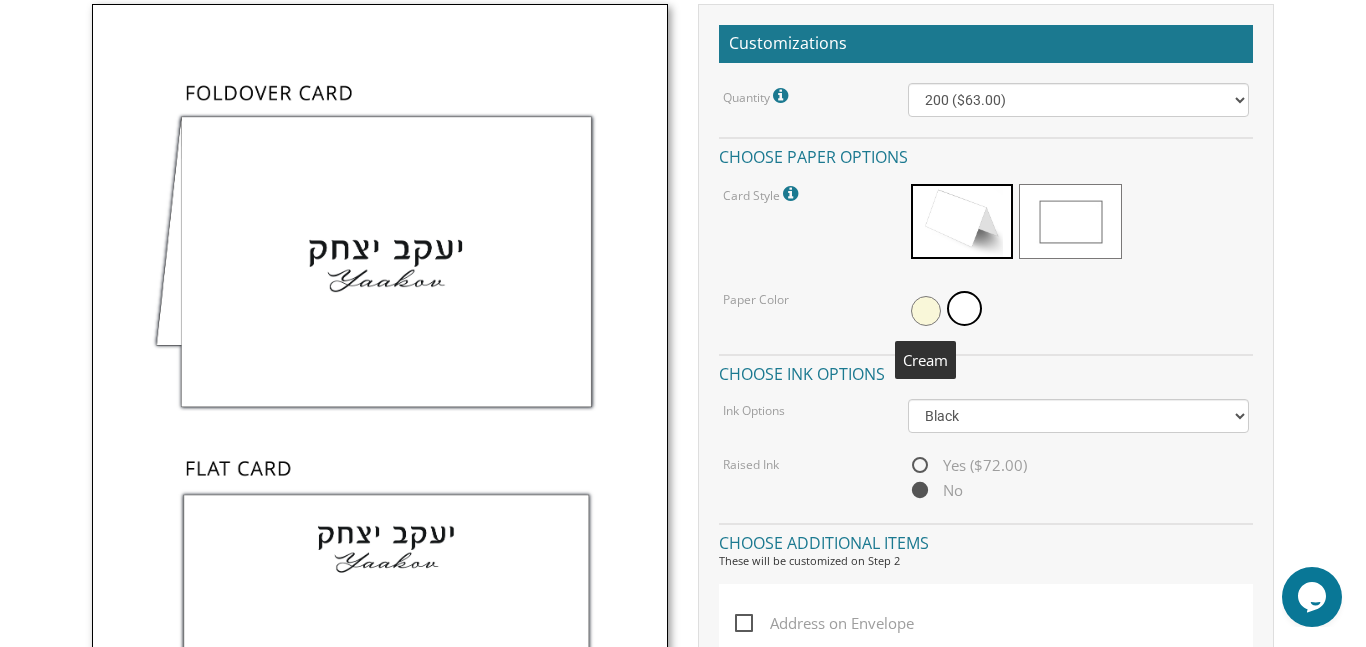 click at bounding box center (926, 311) 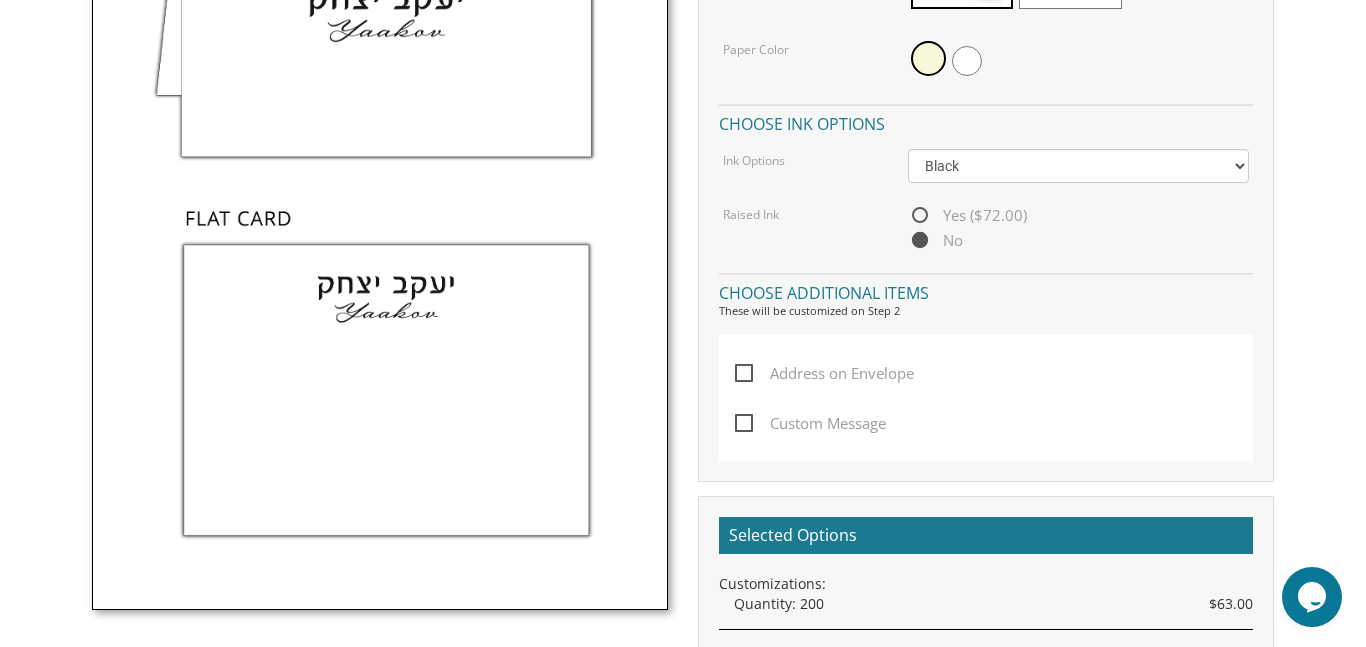 scroll, scrollTop: 860, scrollLeft: 0, axis: vertical 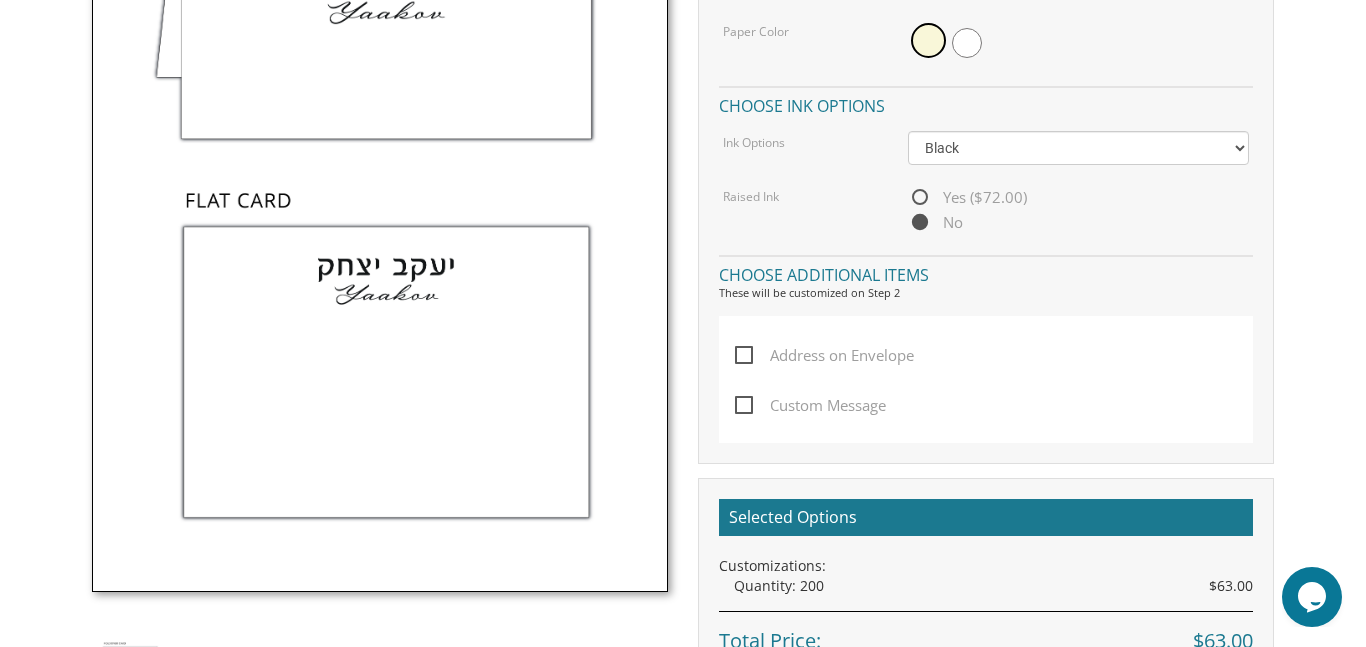 click on "Address on Envelope" at bounding box center [824, 355] 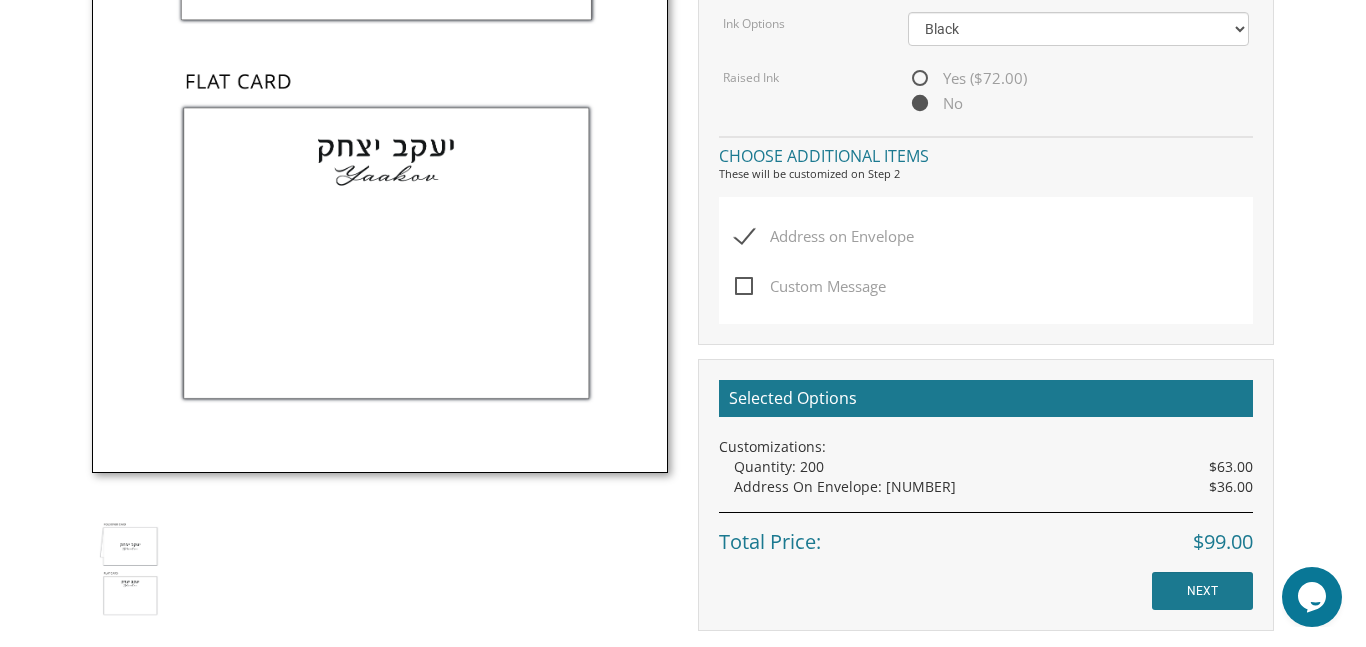 scroll, scrollTop: 980, scrollLeft: 0, axis: vertical 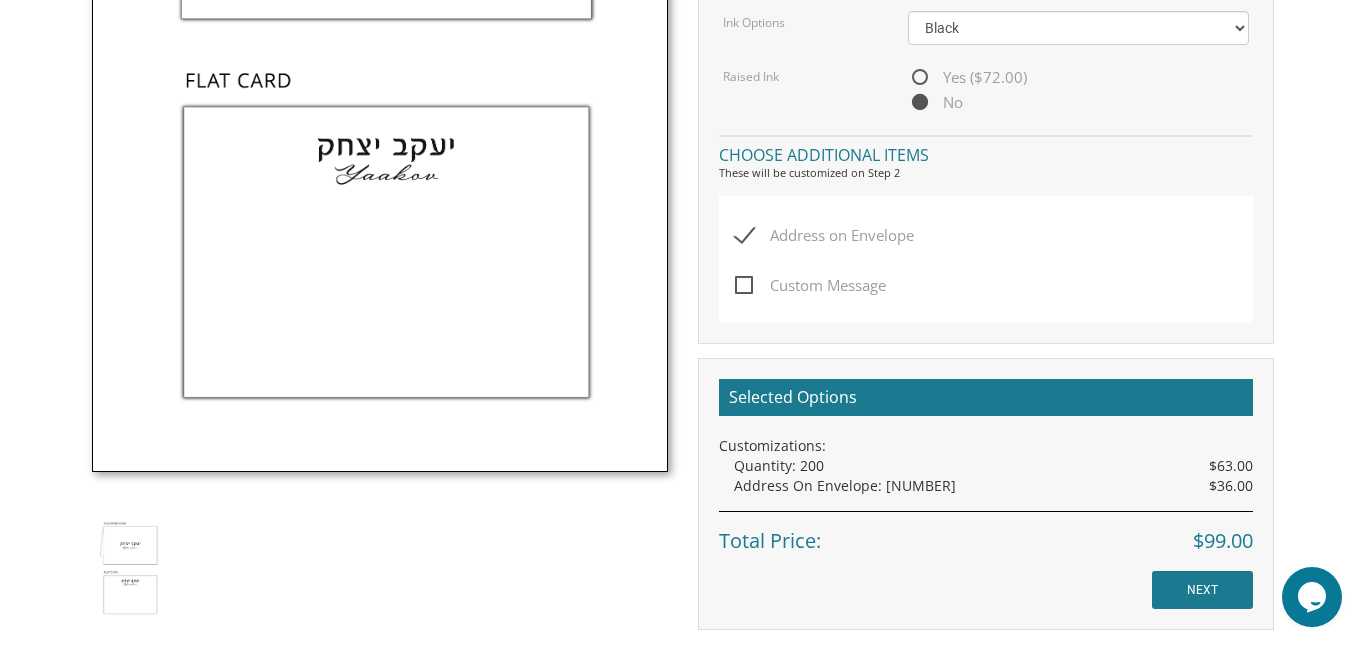 click on "Address on Envelope" at bounding box center [824, 235] 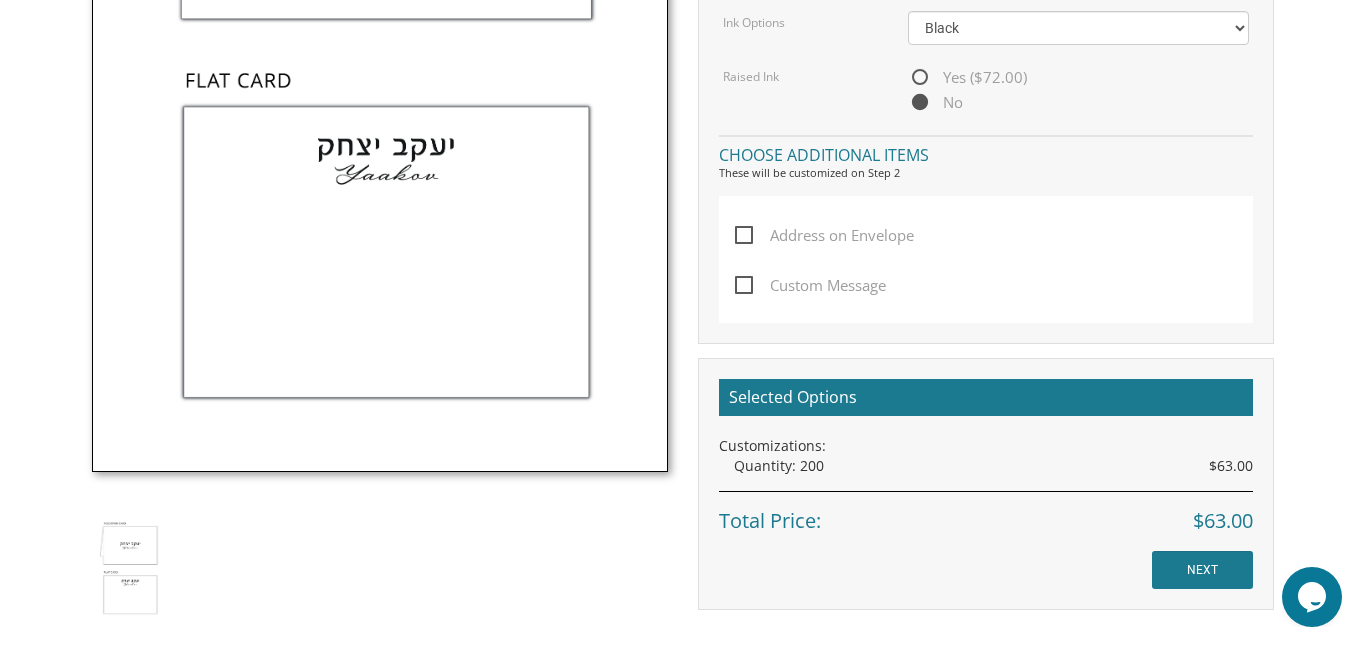 click on "Address on Envelope" at bounding box center (824, 235) 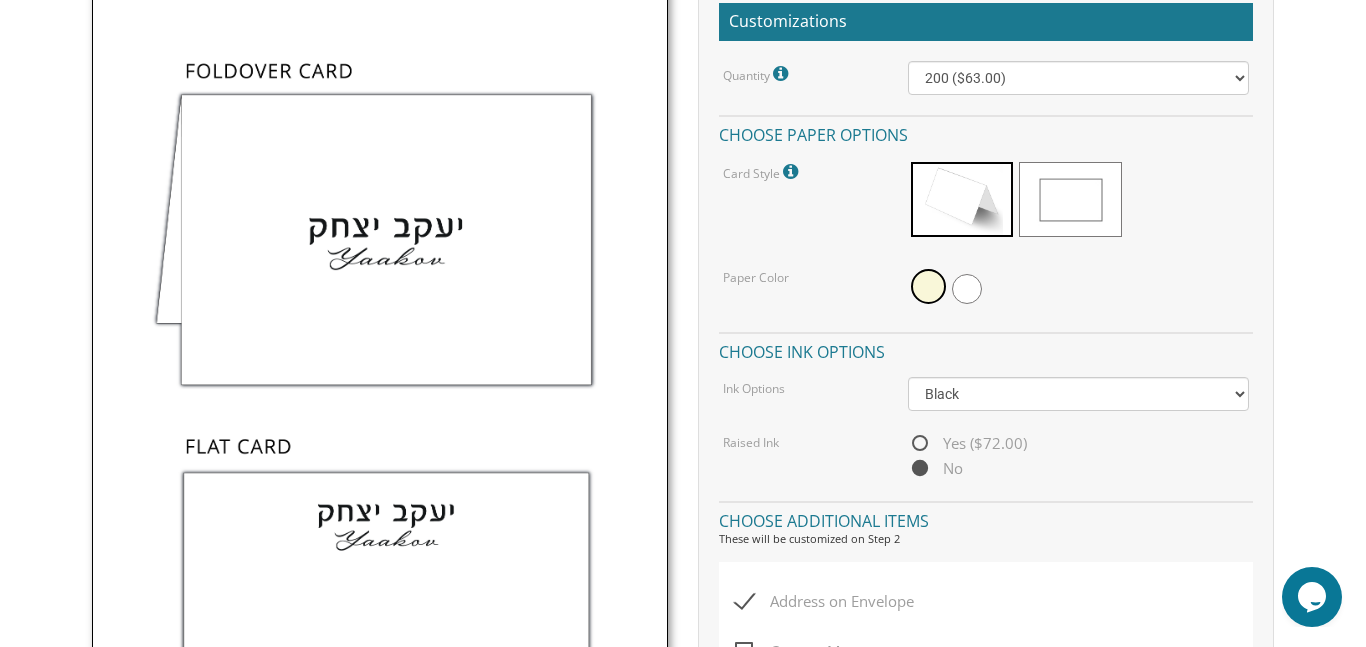 scroll, scrollTop: 585, scrollLeft: 0, axis: vertical 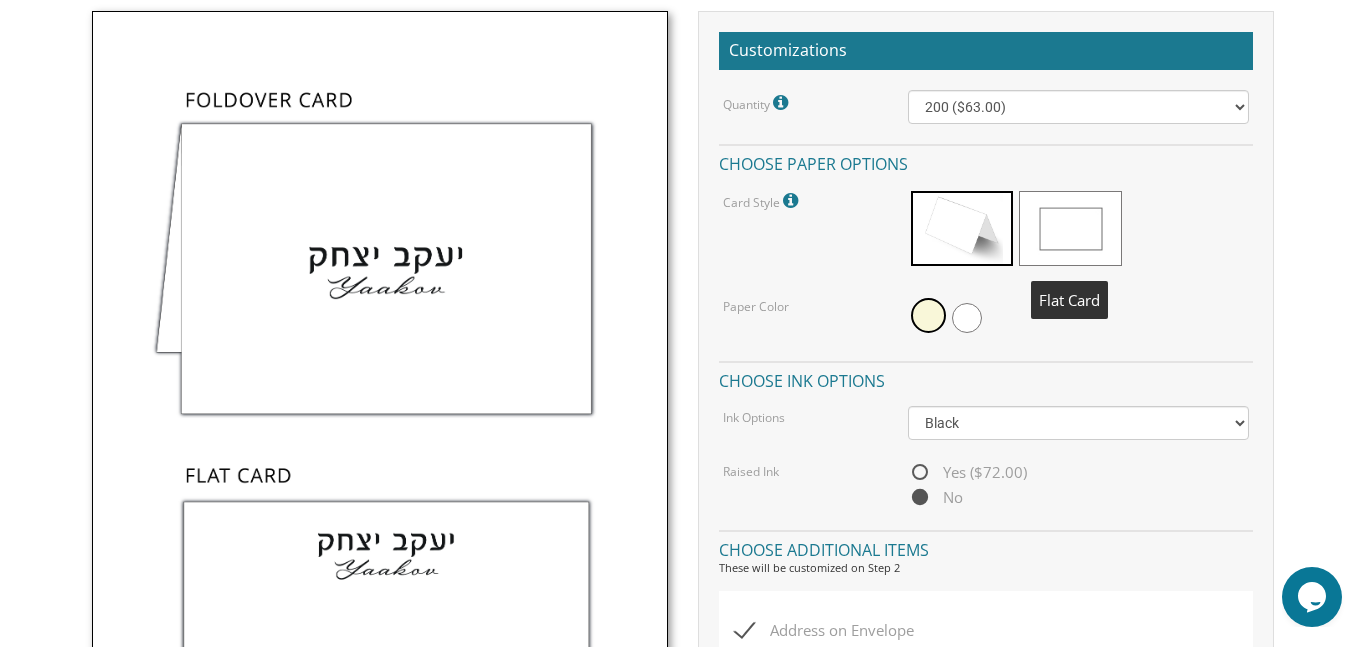 click at bounding box center (1070, 228) 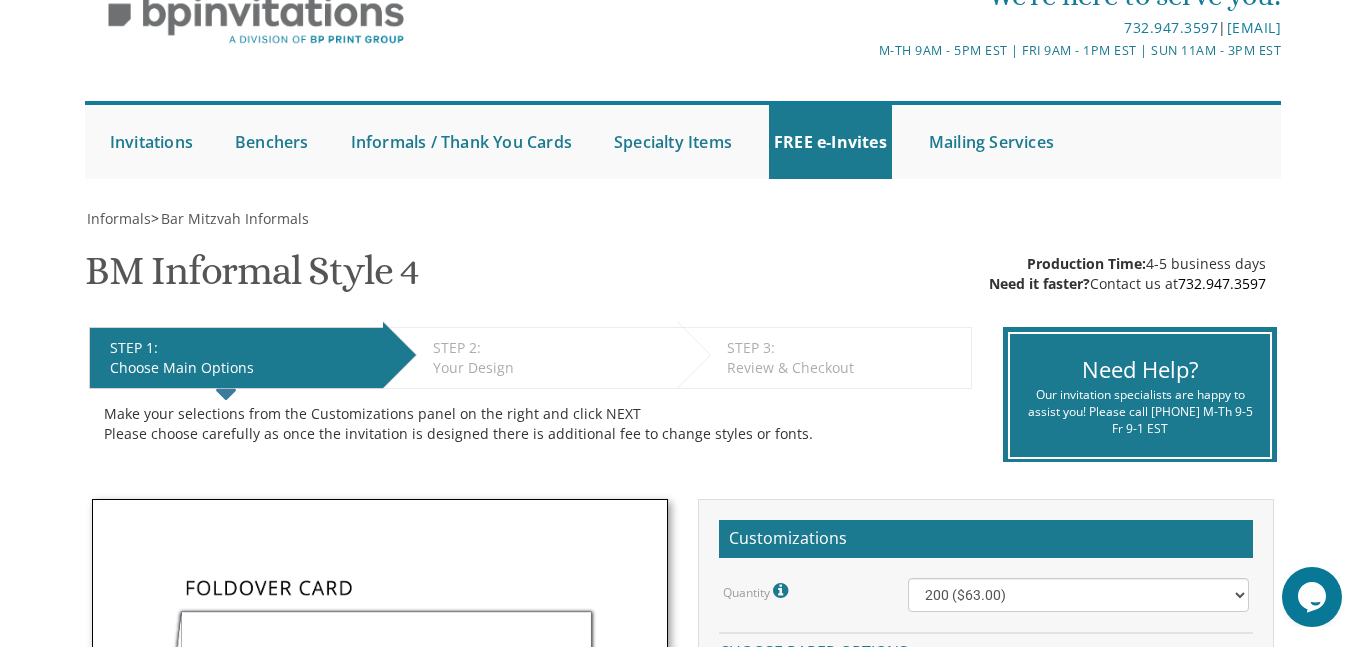 scroll, scrollTop: 203, scrollLeft: 0, axis: vertical 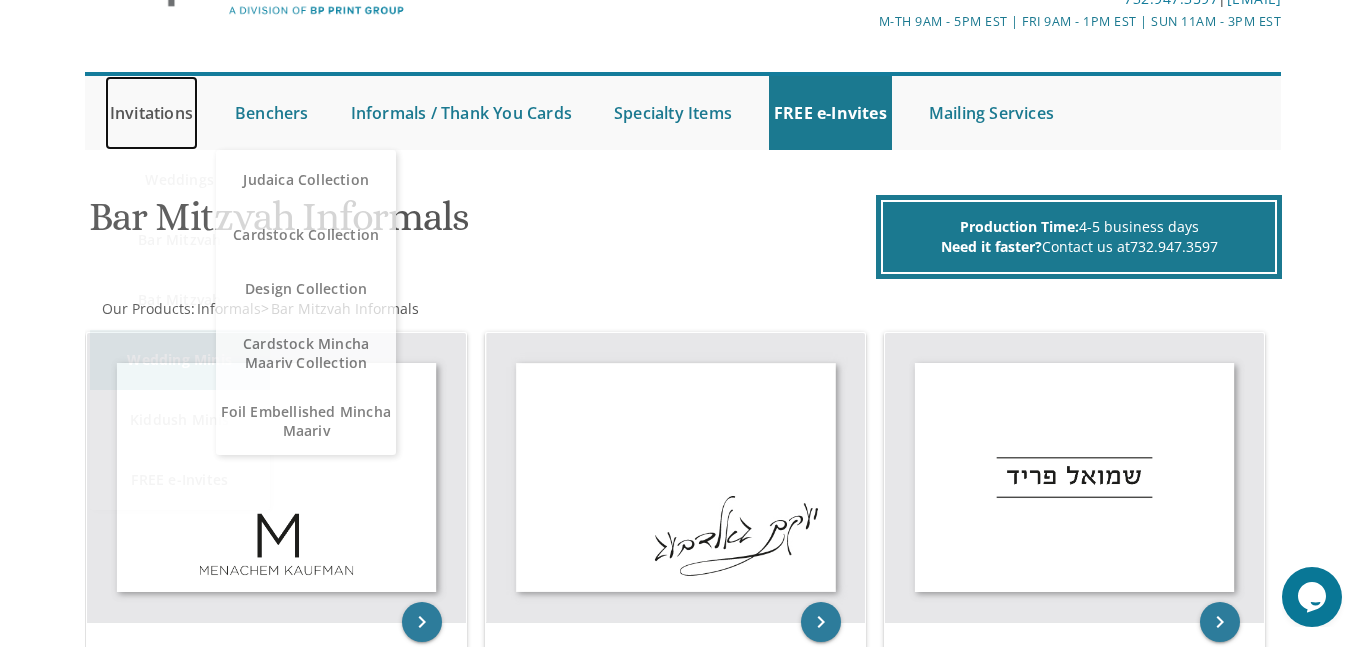 click on "Invitations" at bounding box center (151, 113) 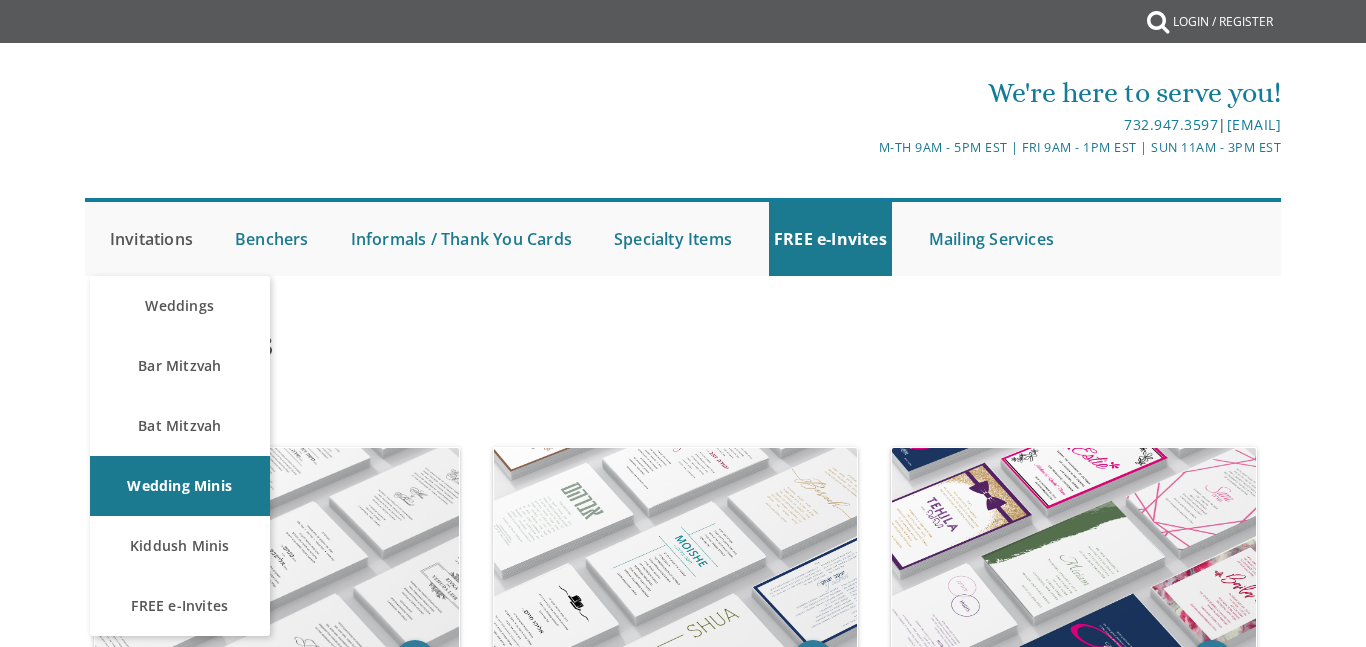 scroll, scrollTop: 0, scrollLeft: 0, axis: both 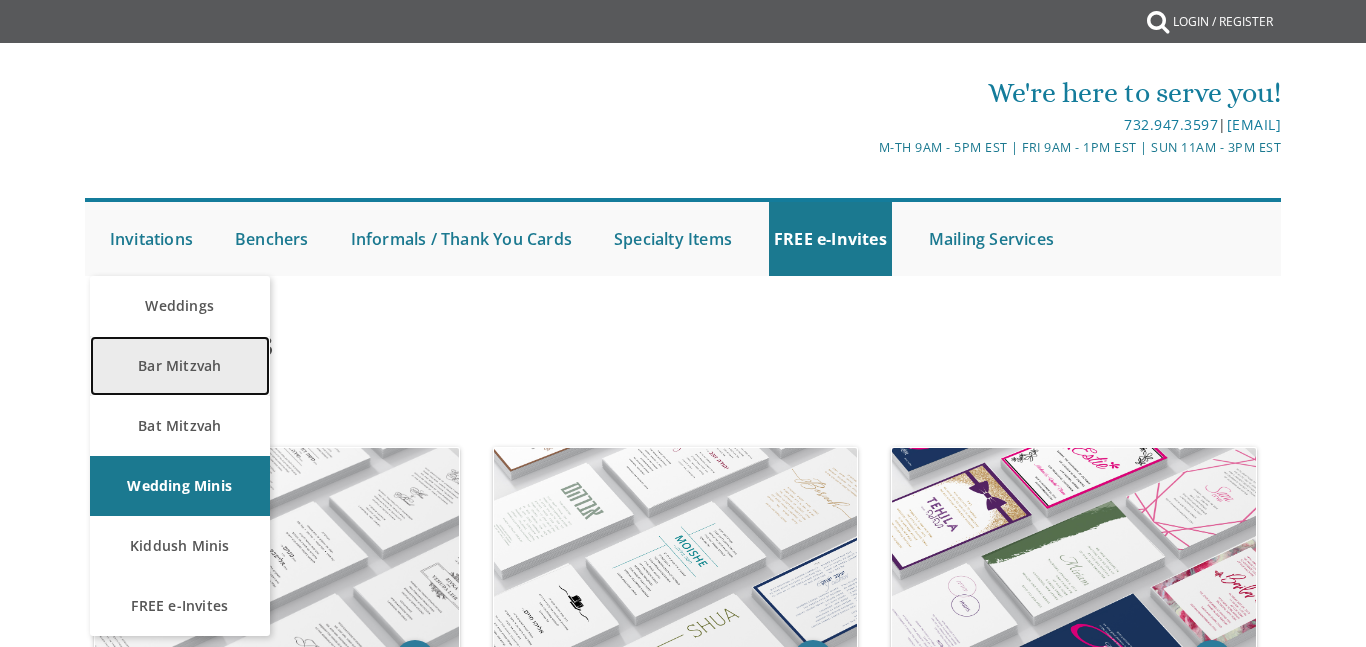 click on "Bar Mitzvah" at bounding box center [180, 366] 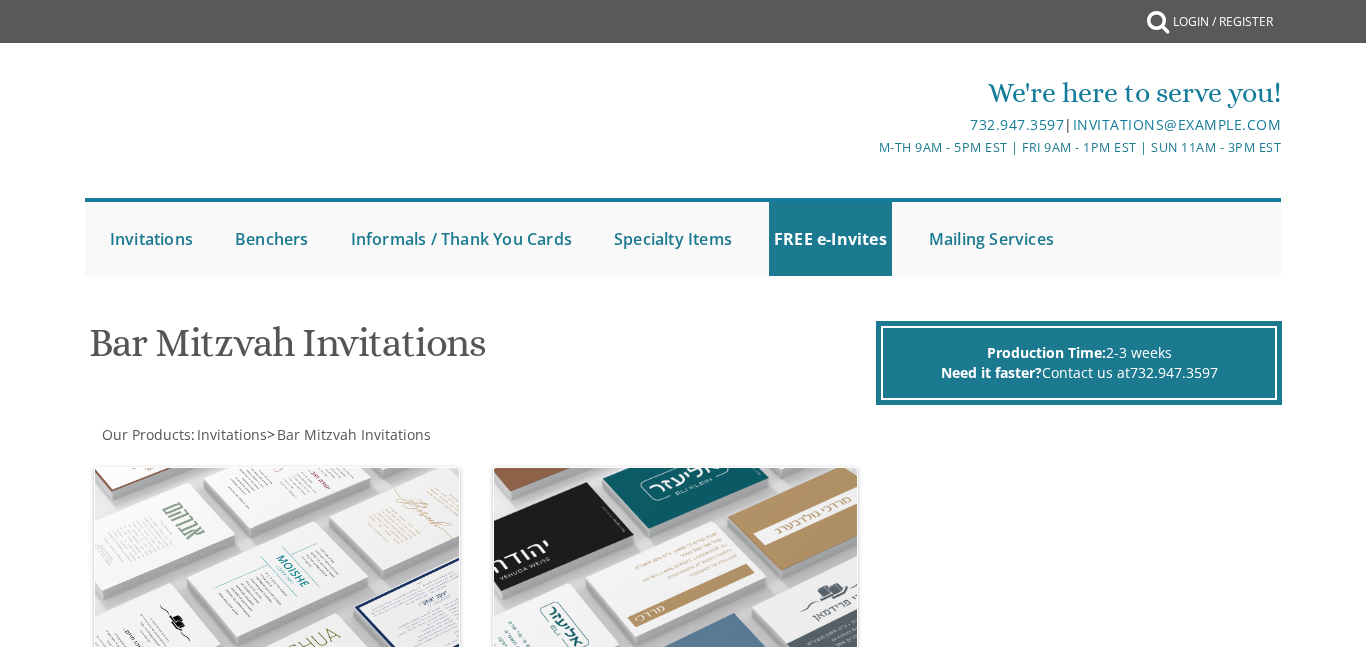 scroll, scrollTop: 0, scrollLeft: 0, axis: both 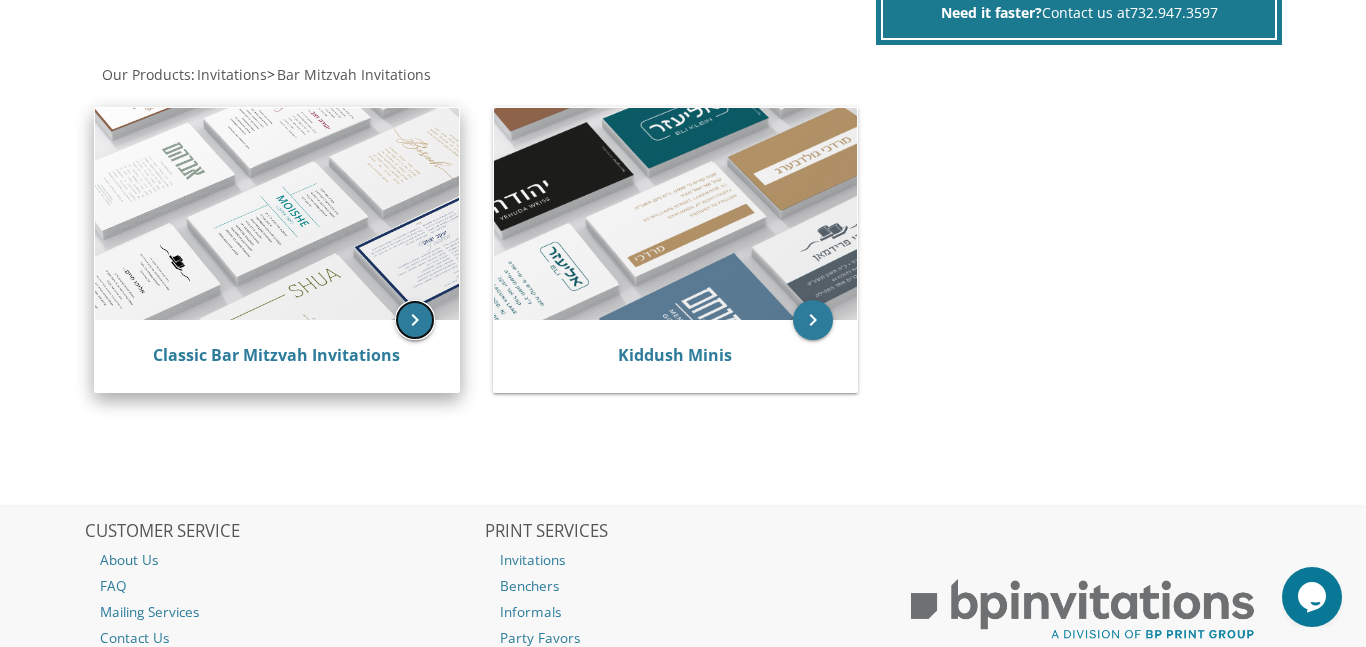 click on "keyboard_arrow_right" at bounding box center [415, 320] 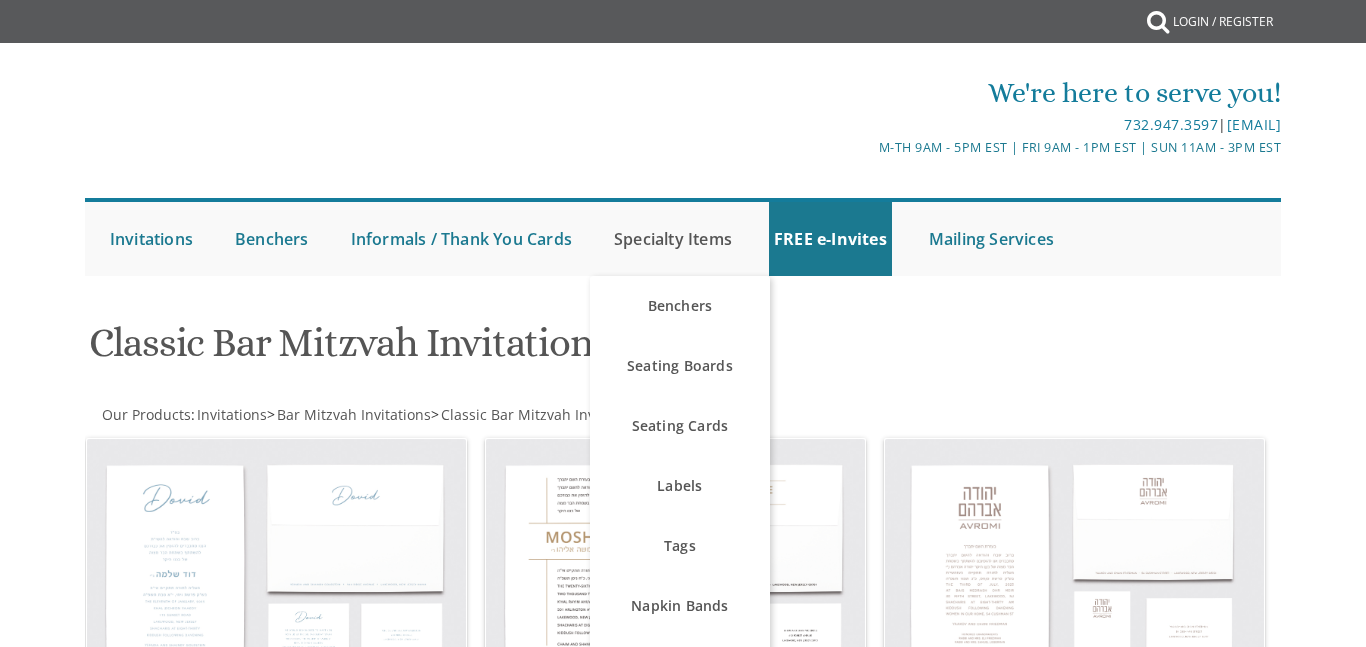 scroll, scrollTop: 0, scrollLeft: 0, axis: both 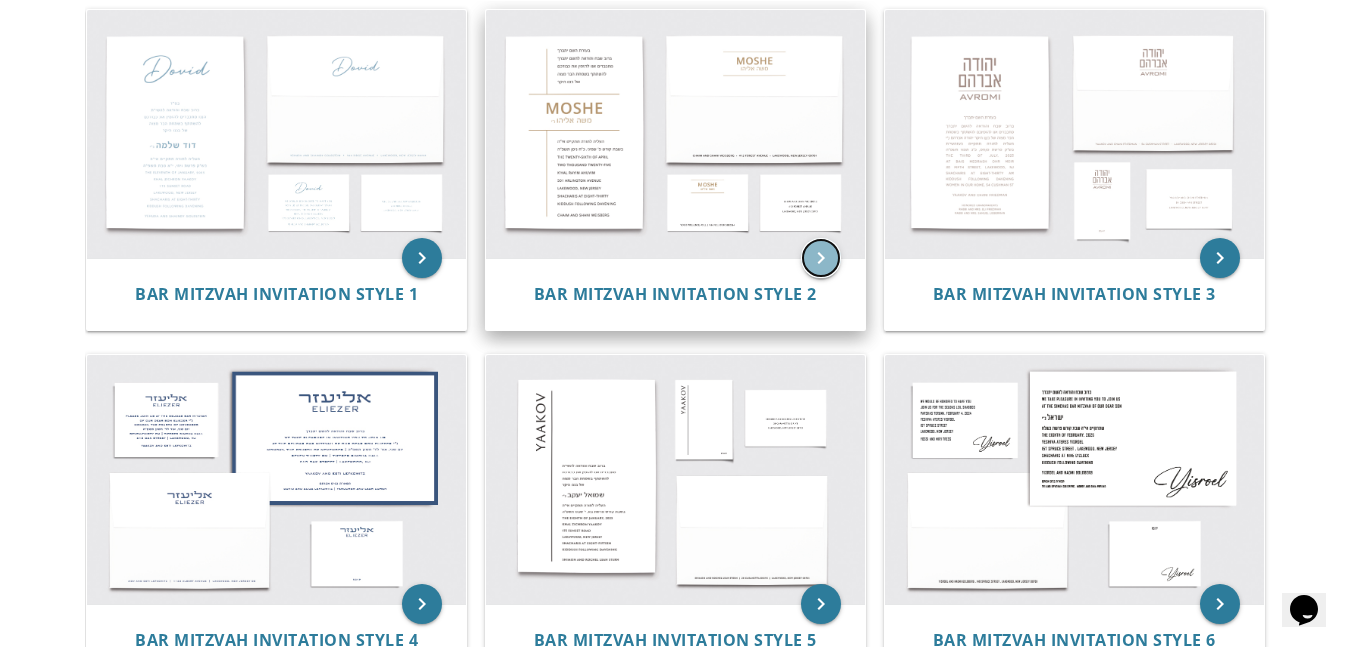 click on "keyboard_arrow_right" at bounding box center (821, 258) 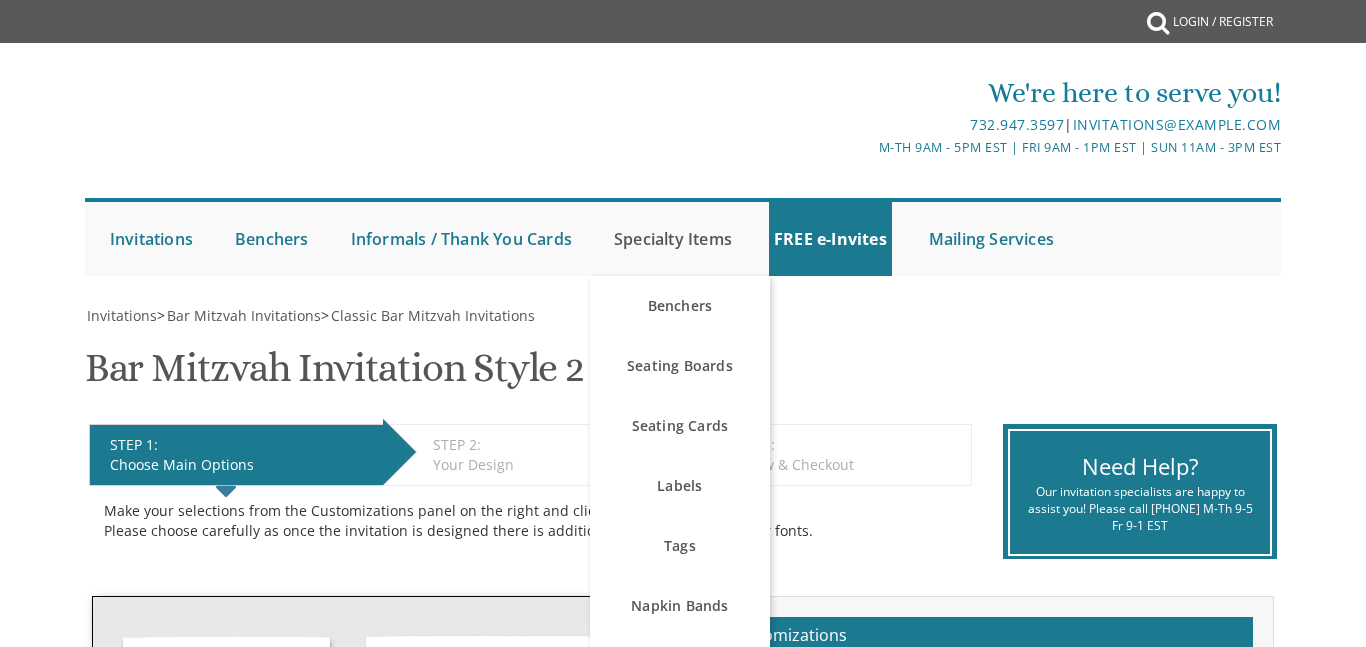 scroll, scrollTop: 0, scrollLeft: 0, axis: both 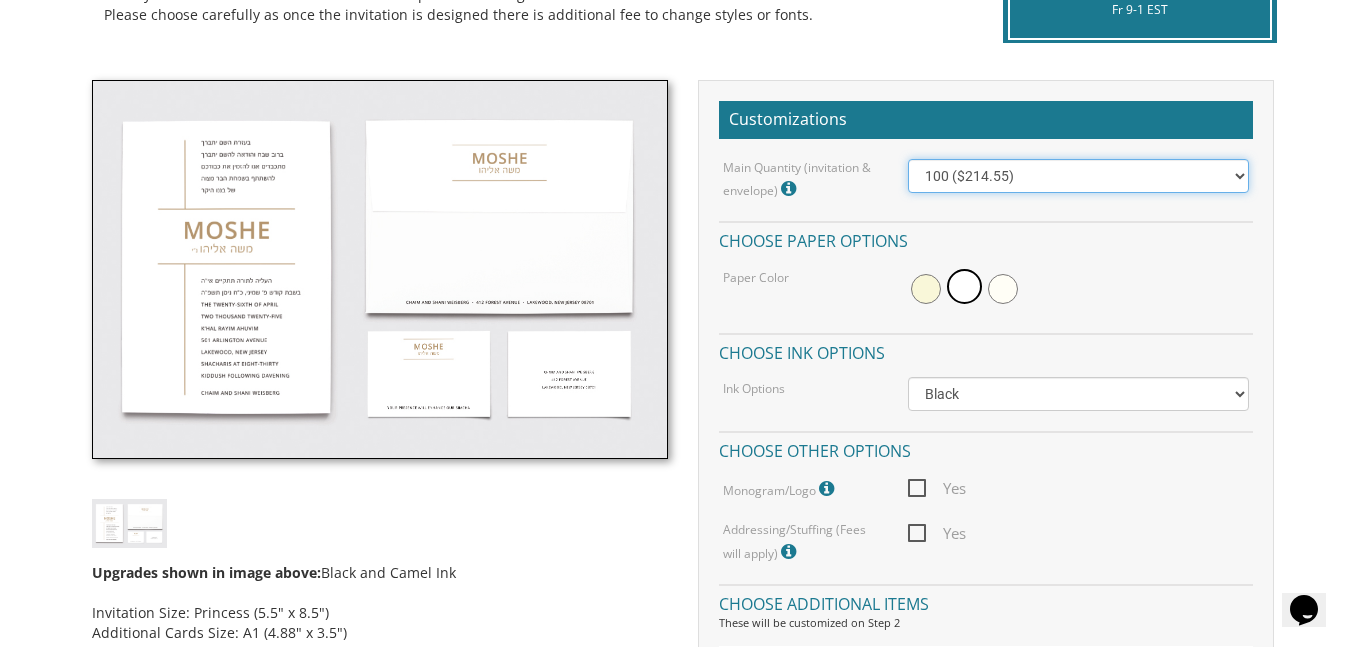 click on "100 ($214.55) 200 ($254.60) 300 ($294.25) 400 ($333.55) 500 ($373.90) 600 ($413.25) 700 ($452.35) 800 ($491.40) 900 ($528.00) 1000 ($568.05)" at bounding box center [1078, 176] 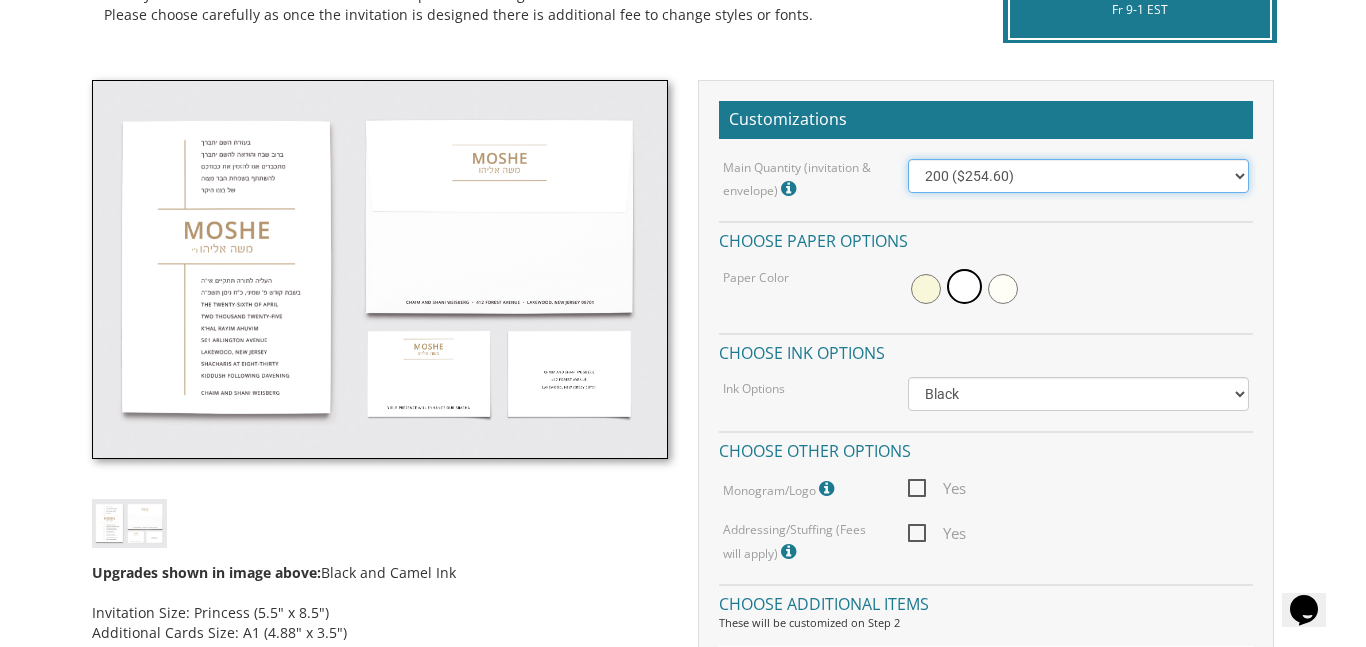 click on "100 ($214.55) 200 ($254.60) 300 ($294.25) 400 ($333.55) 500 ($373.90) 600 ($413.25) 700 ($452.35) 800 ($491.40) 900 ($528.00) 1000 ($568.05)" at bounding box center [1078, 176] 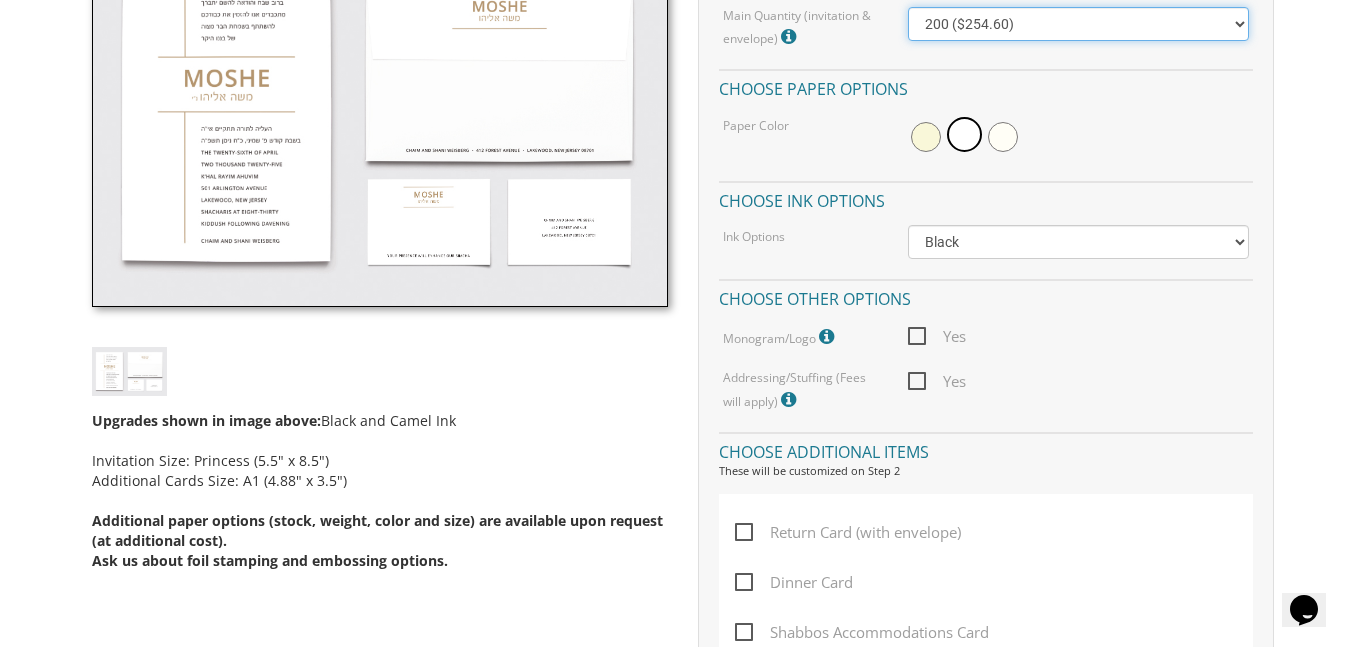 scroll, scrollTop: 684, scrollLeft: 0, axis: vertical 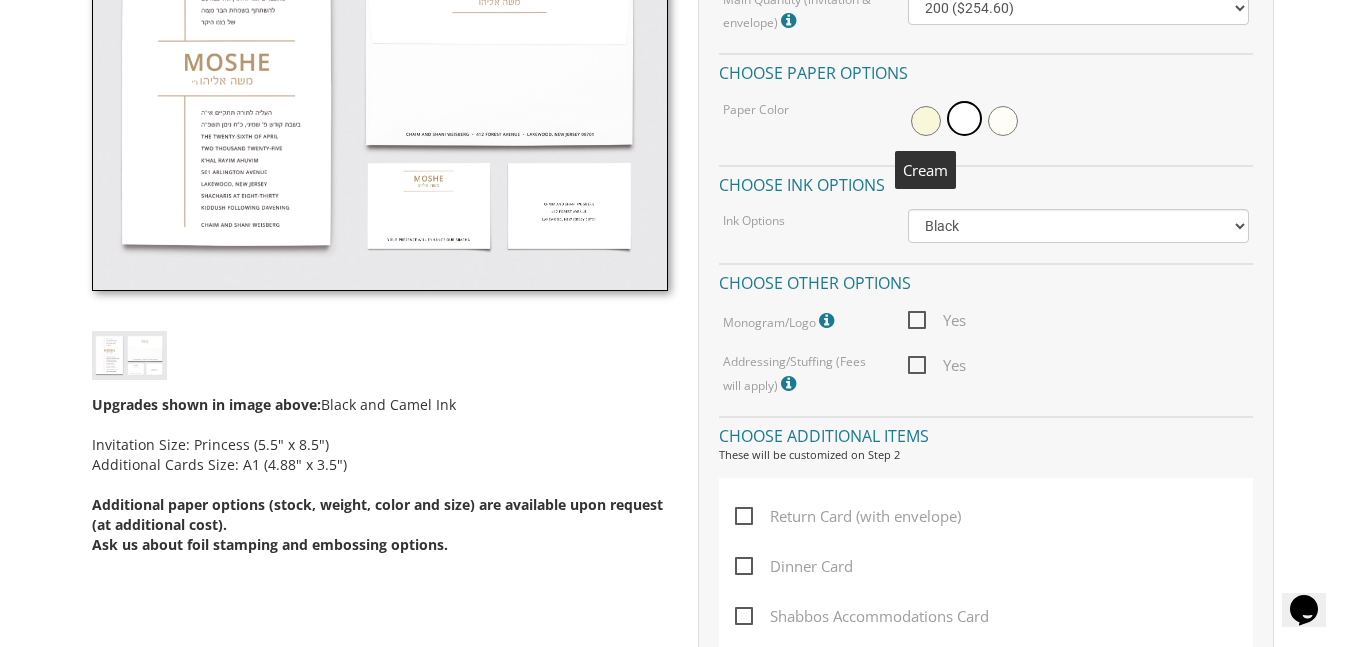 click at bounding box center (926, 121) 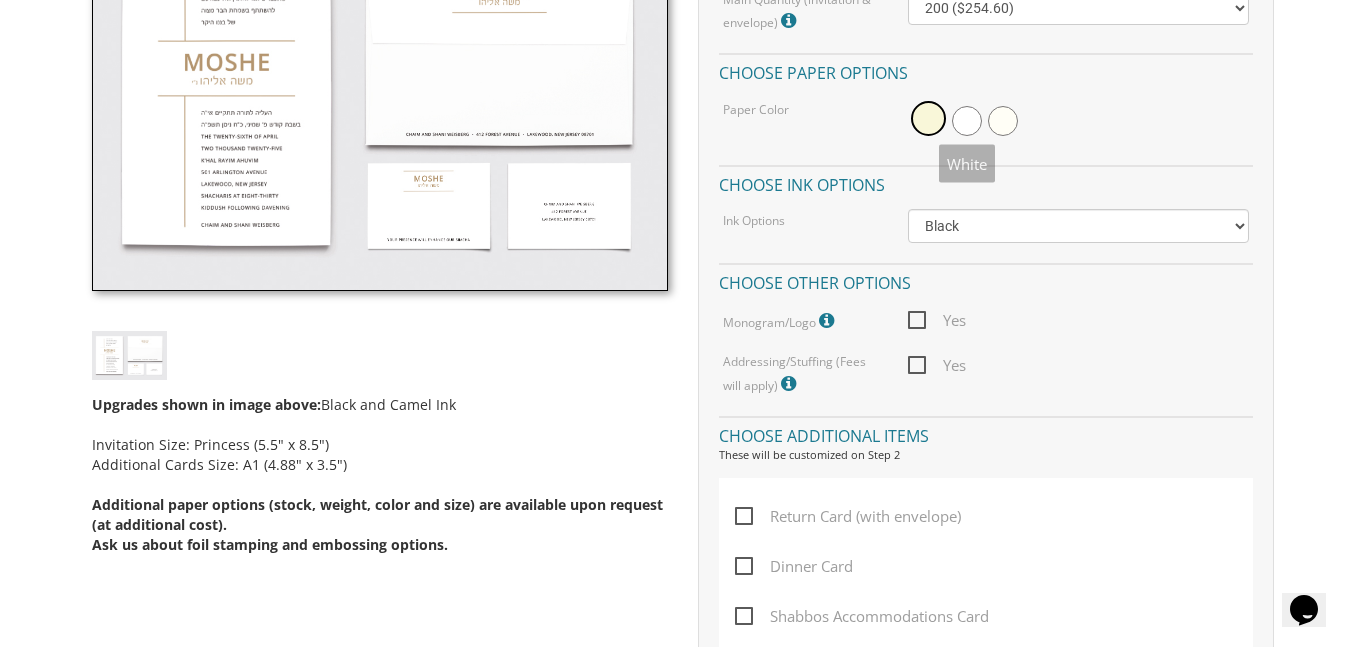 click at bounding box center [967, 121] 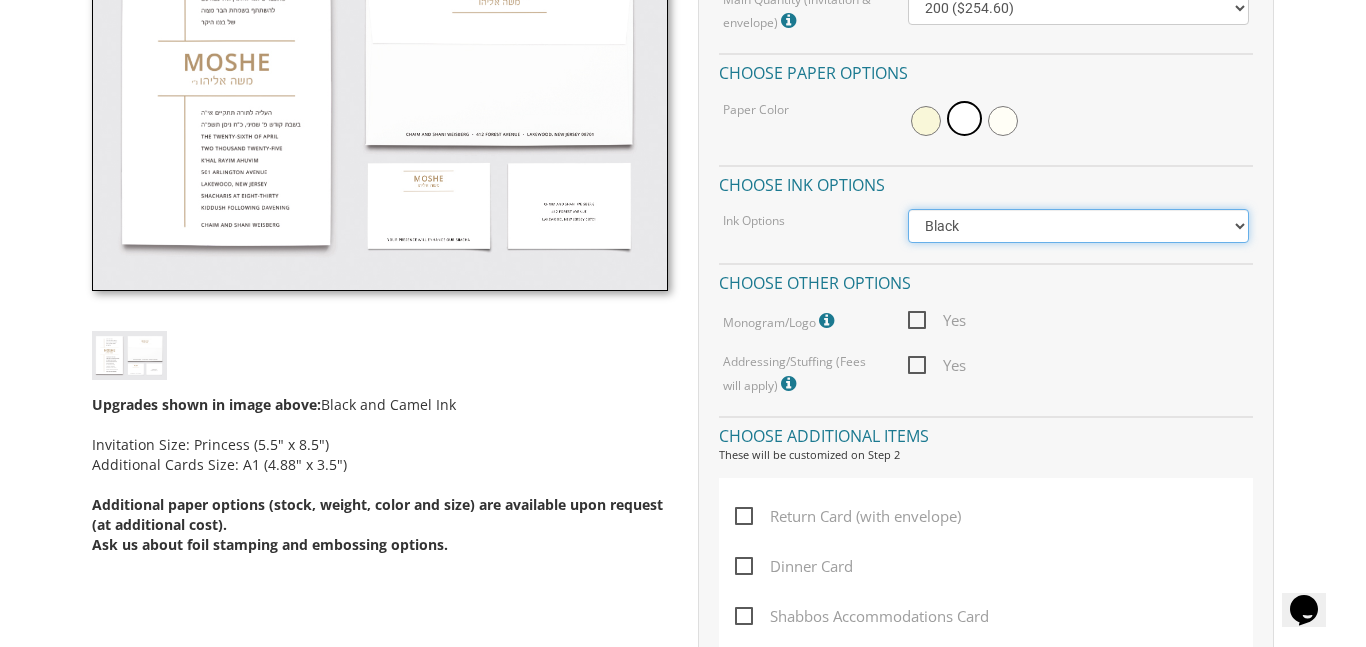 click on "Black Colored Ink ($65.00) Black + One Color ($100.00) Two Colors ($165.00)" at bounding box center (1078, 226) 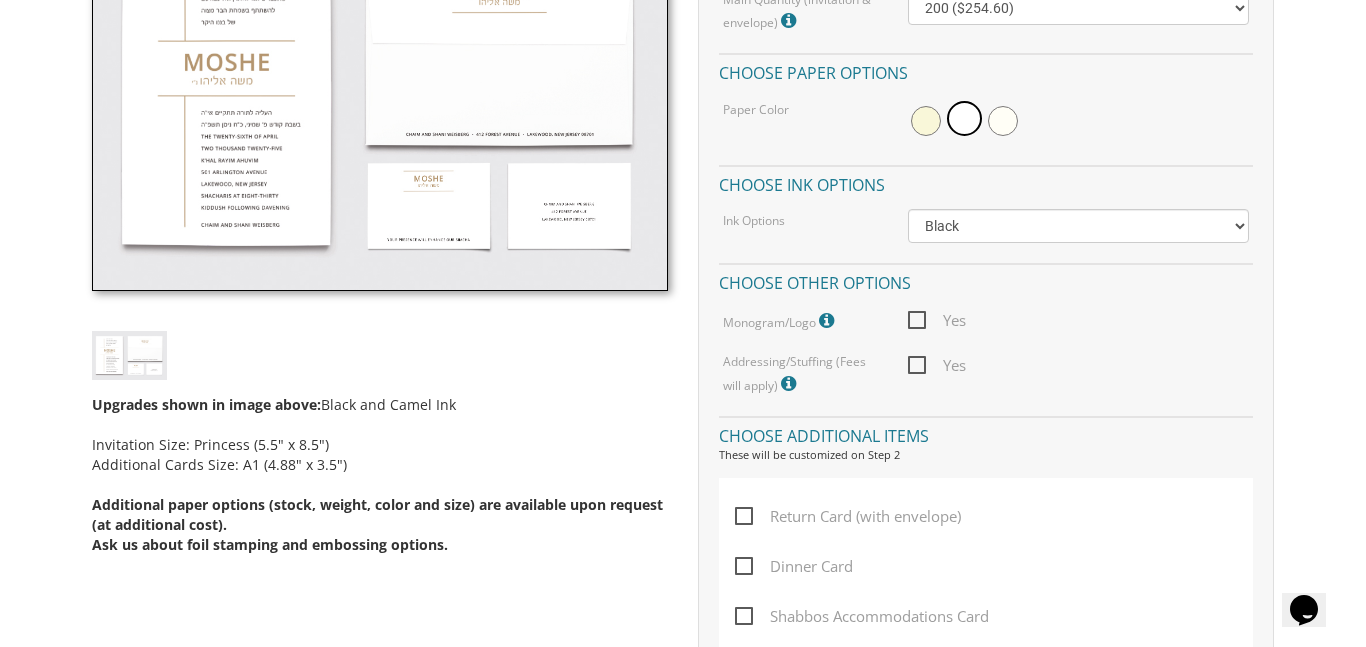 click on "Main Quantity (invitation & envelope) Invitation Size: Princess (5.5" x 8.5") 100 ($214.55) 200 ($254.60) 300 ($294.25) 400 ($333.55) 500 ($373.90) 600 ($413.25) 700 ($452.35) 800 ($491.40) 900 ($528.00) 1000 ($568.05) Choose paper options   Paper Color   Choose ink options   Ink Options Black Colored Ink ($65.00) Black + One Color ($100.00) Two Colors ($165.00) Choose other options   Monogram/Logo For best results, please upload a vector pdf. High res png (transparent background) also acceptable.   Yes     Addressing/Stuffing (Fees will apply) Additional Fees will apply. Please speak to a customer service representative for more information.   Yes" at bounding box center [986, 194] 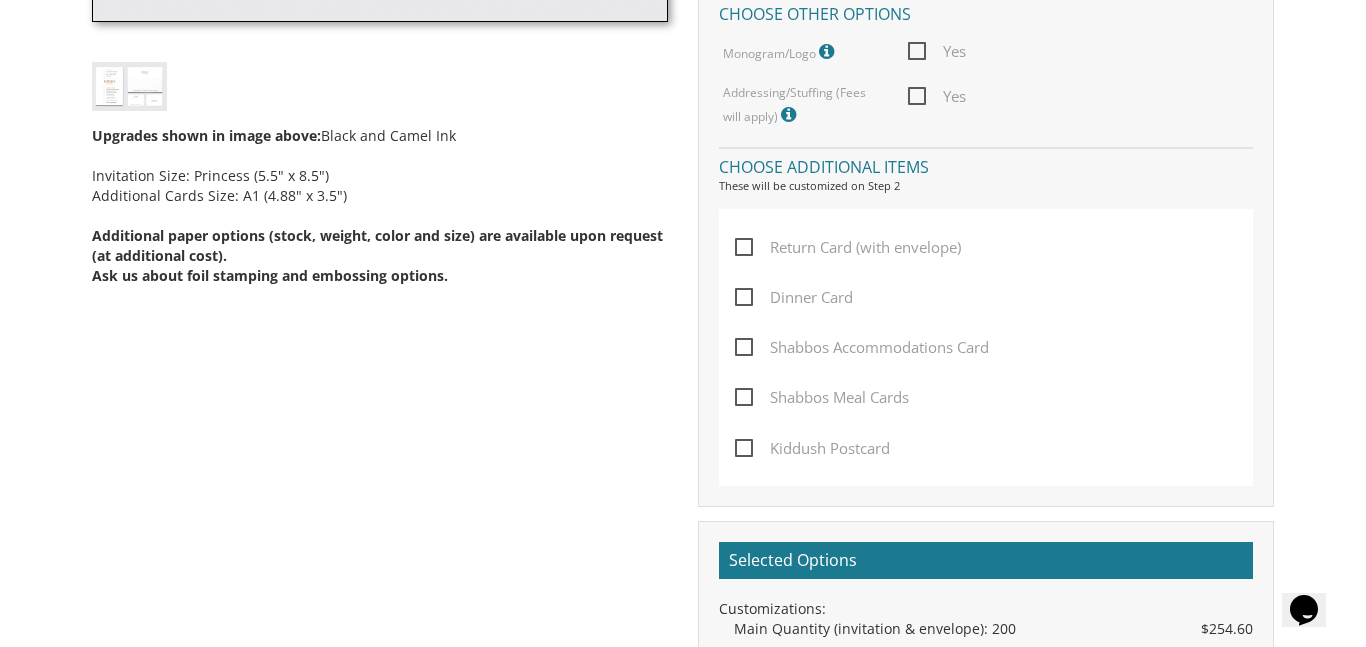 scroll, scrollTop: 985, scrollLeft: 0, axis: vertical 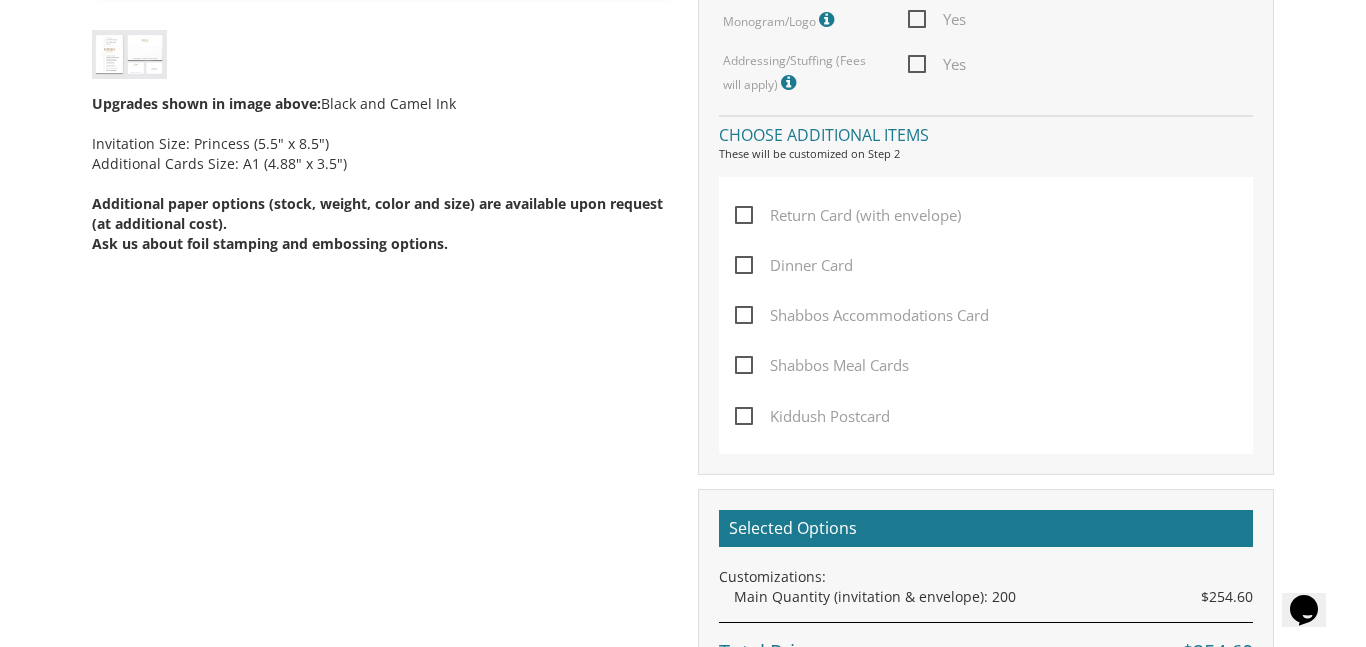 click on "Dinner Card" at bounding box center [794, 265] 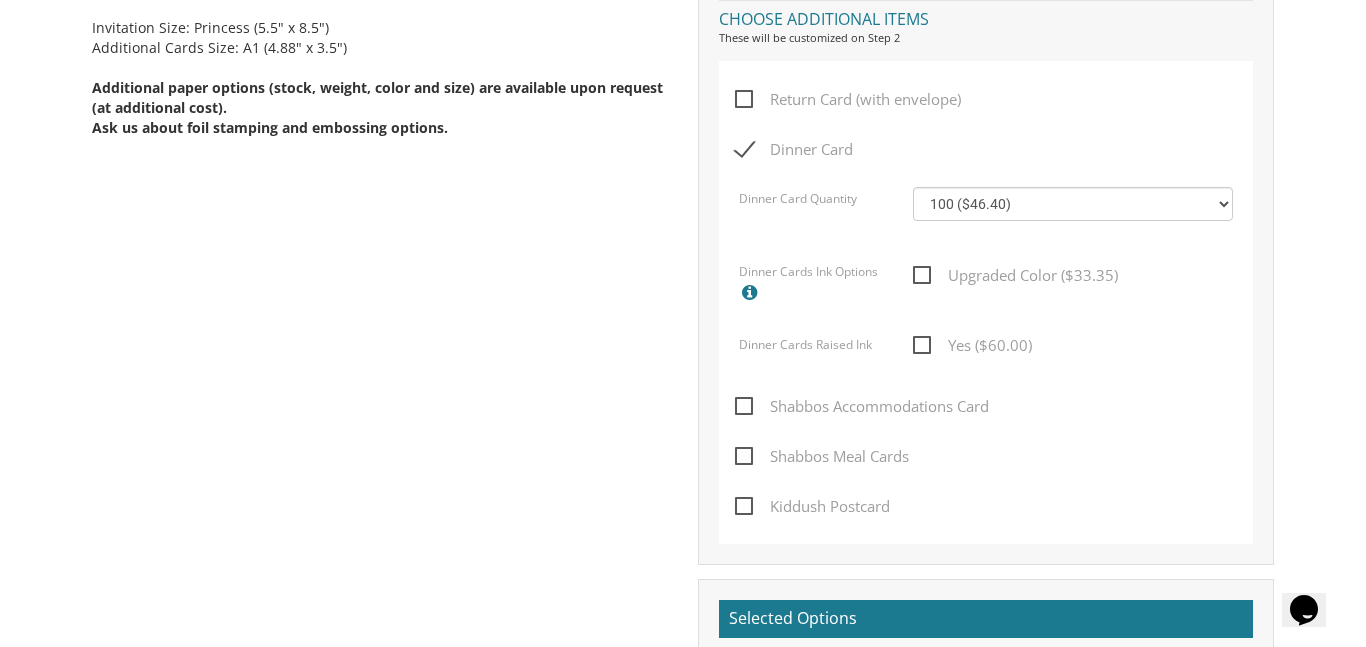 scroll, scrollTop: 1050, scrollLeft: 0, axis: vertical 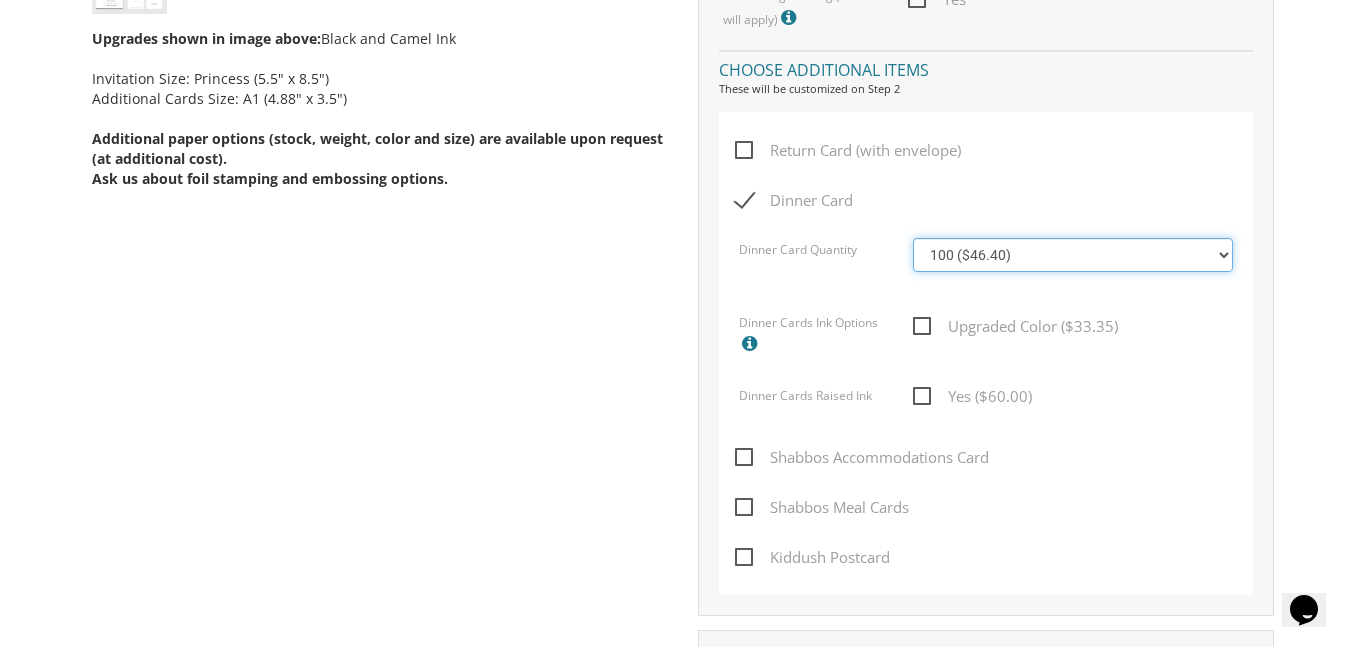 click on "100 ($46.40) 200 ($55.20) 300 ($61.85) 400 ($70.60) 500 ($77.20) 600 ($85.95) 700 ($92.55) 800 ($99.10) 900 ($107.85) 1000 ($114.40)" at bounding box center [1072, 255] 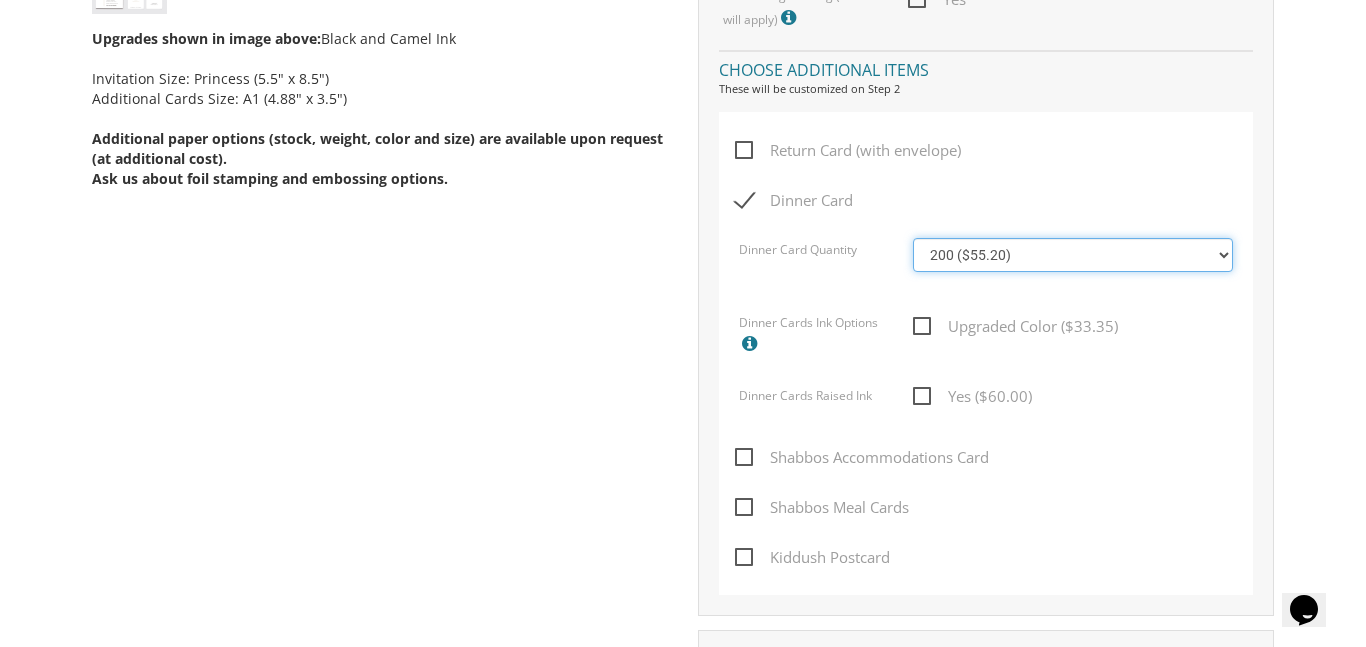 click on "100 ($46.40) 200 ($55.20) 300 ($61.85) 400 ($70.60) 500 ($77.20) 600 ($85.95) 700 ($92.55) 800 ($99.10) 900 ($107.85) 1000 ($114.40)" at bounding box center [1072, 255] 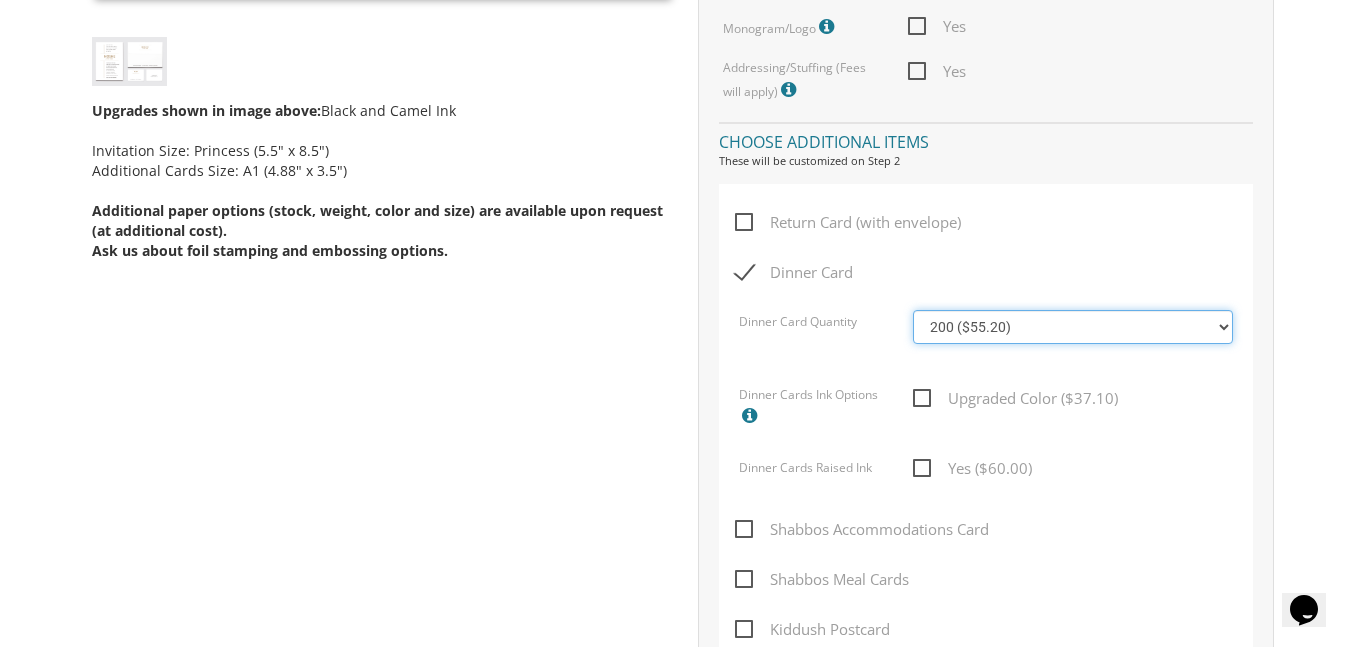 scroll, scrollTop: 975, scrollLeft: 0, axis: vertical 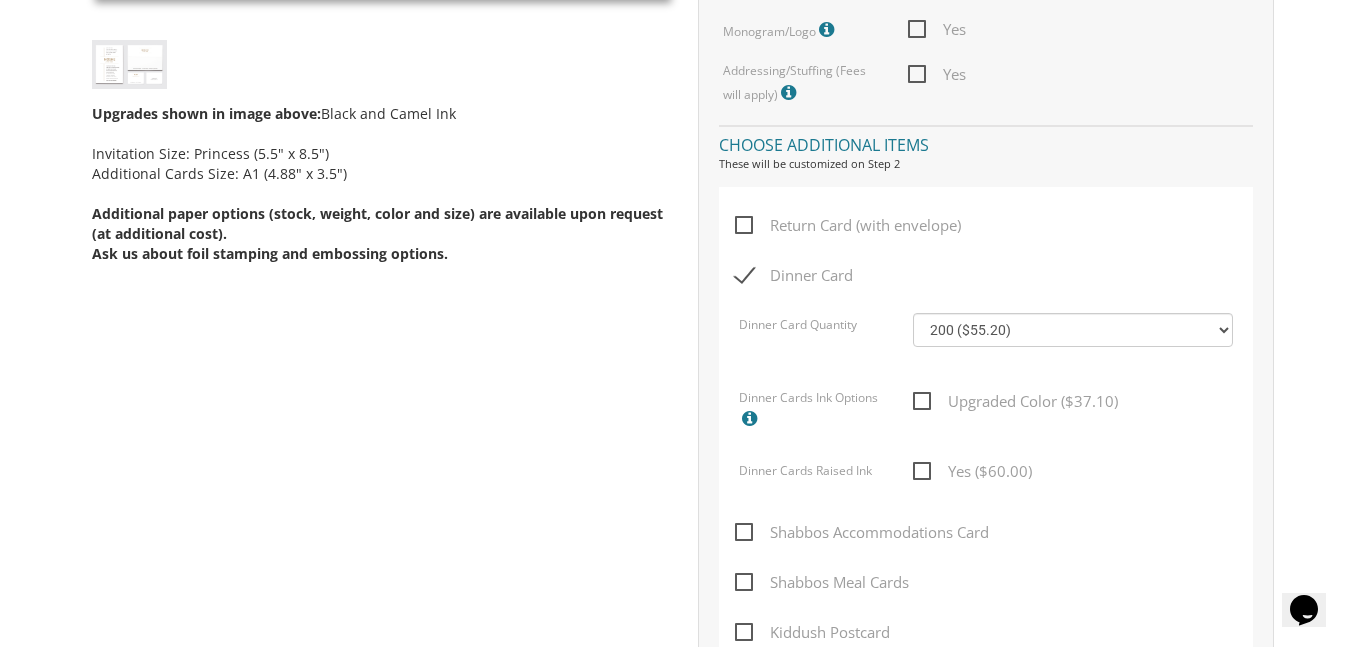 click on "Return Card (with envelope)" at bounding box center (848, 225) 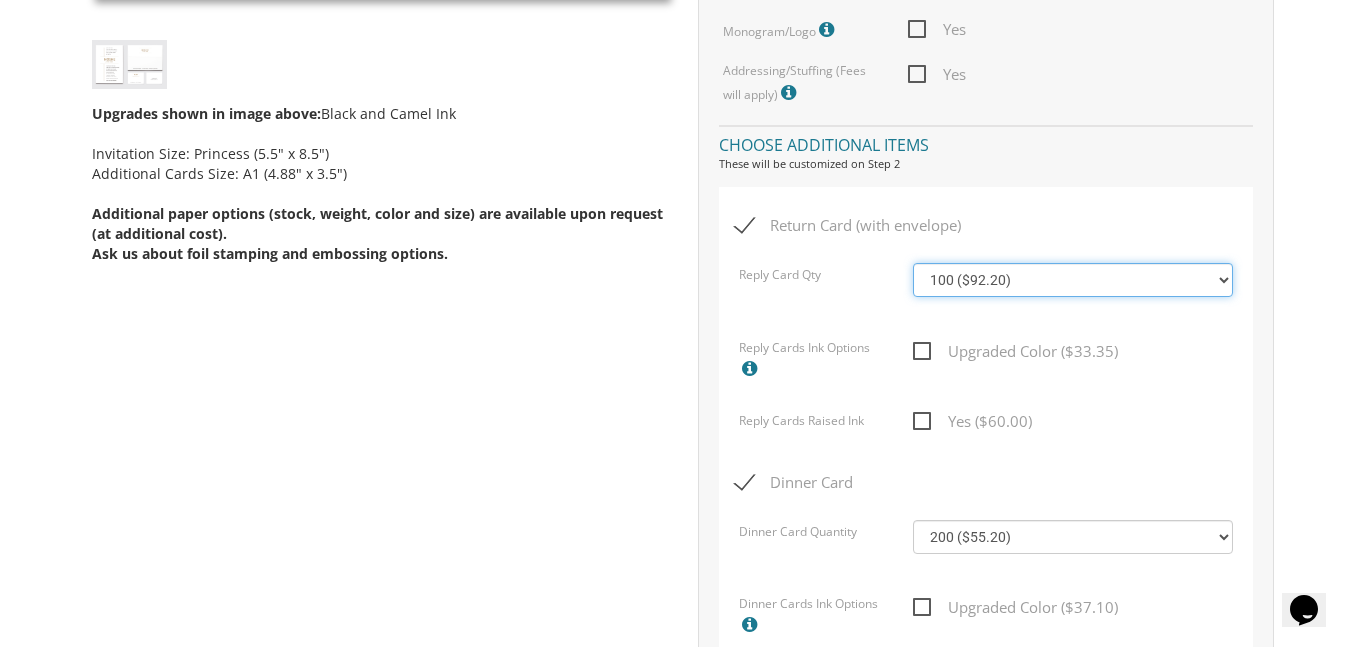 click on "100 ($92.20) 200 ($119.30) 300 ($141.90) 400 ($168.75) 500 ($191.00) 600 ($217.80) 700 ($240.15) 800 ($264.65) 900 ($289.05) 1000 ($311.20)" at bounding box center [1072, 280] 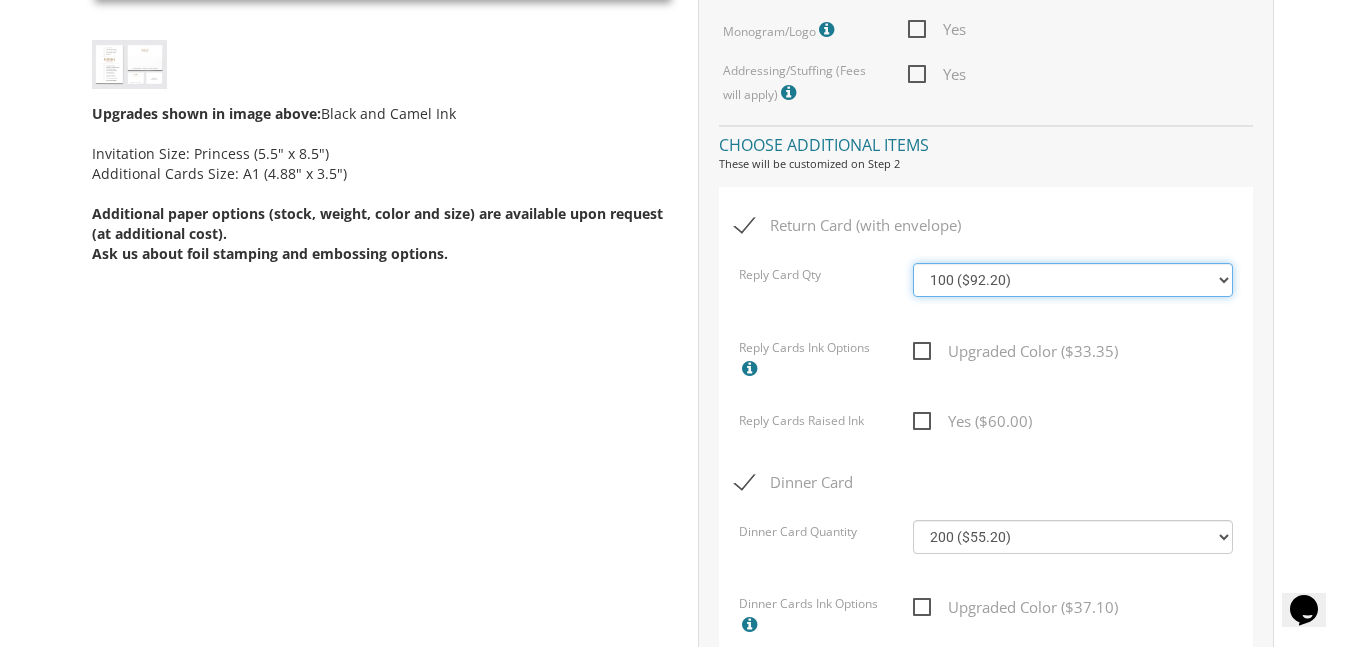 select on "200" 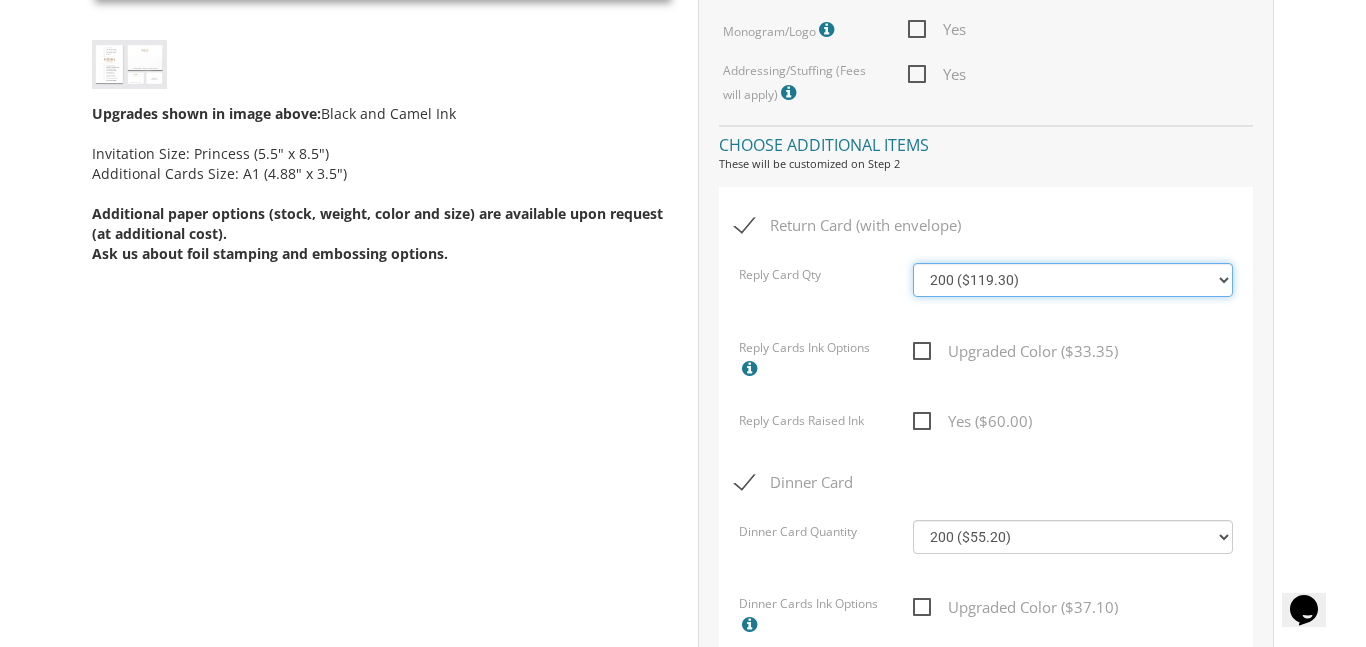 click on "100 ($92.20) 200 ($119.30) 300 ($141.90) 400 ($168.75) 500 ($191.00) 600 ($217.80) 700 ($240.15) 800 ($264.65) 900 ($289.05) 1000 ($311.20)" at bounding box center (1072, 280) 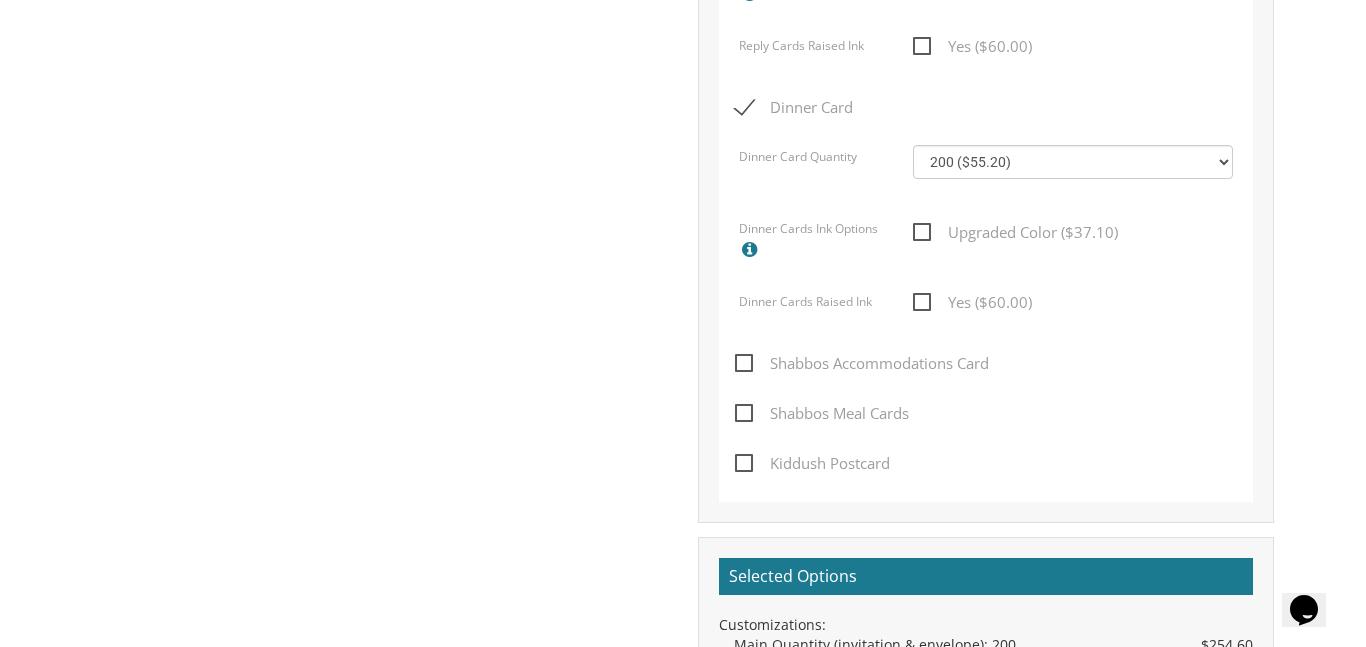 scroll, scrollTop: 1357, scrollLeft: 0, axis: vertical 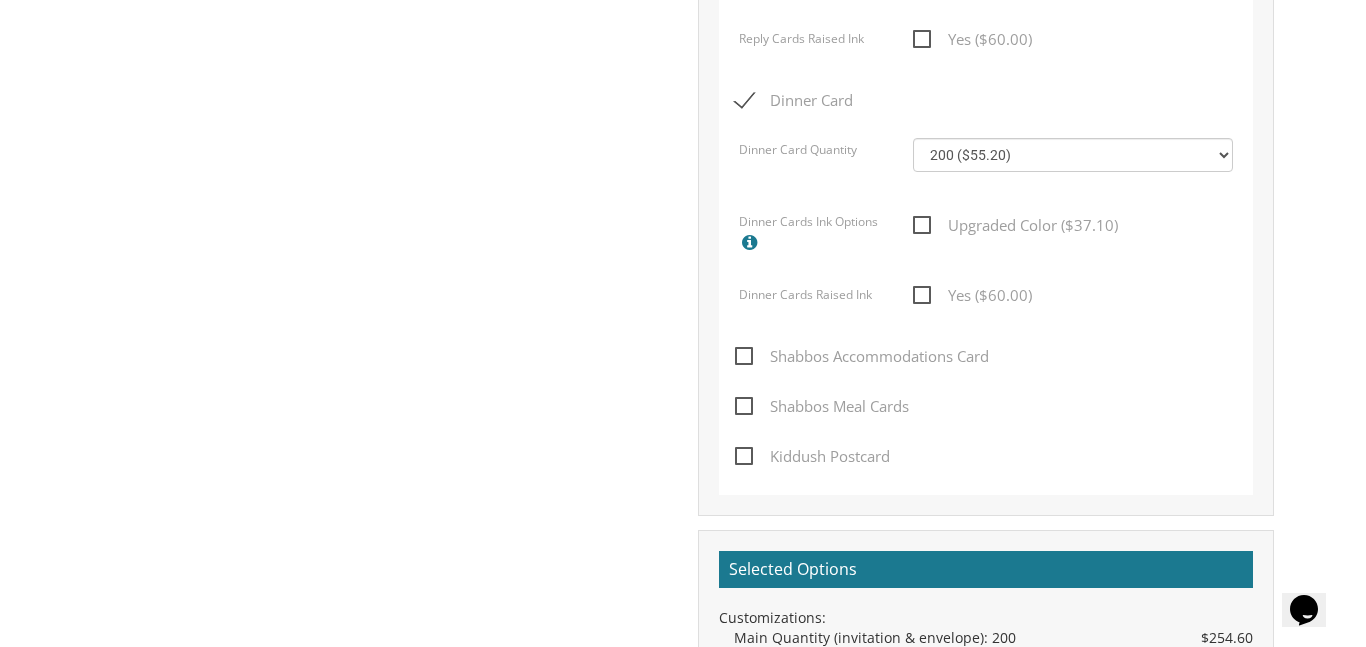 click on "Kiddush Postcard" at bounding box center [812, 456] 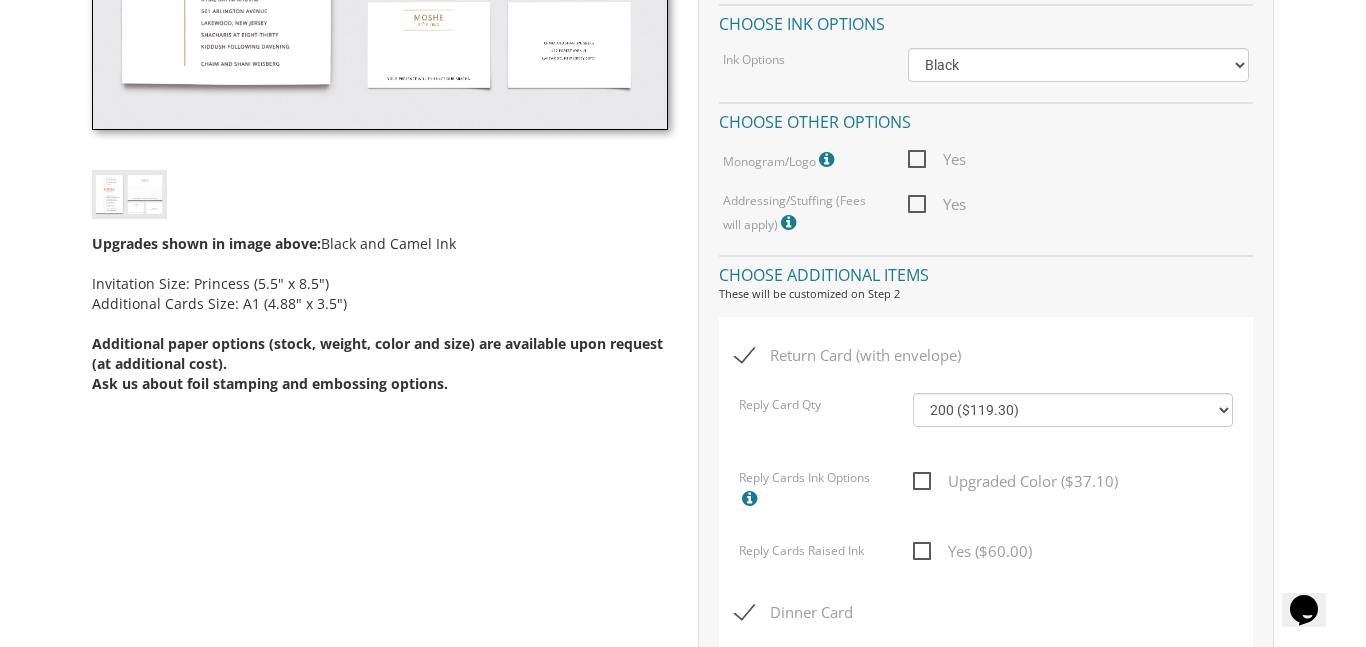 scroll, scrollTop: 900, scrollLeft: 0, axis: vertical 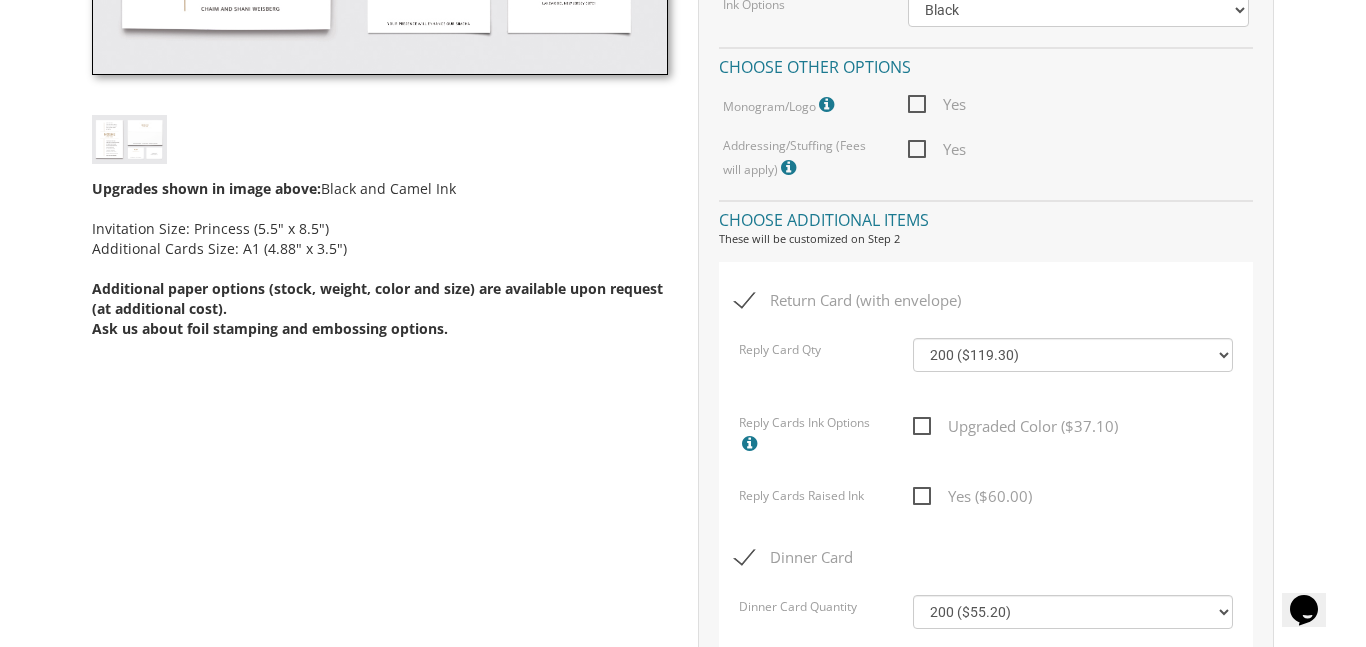 click at bounding box center [791, 168] 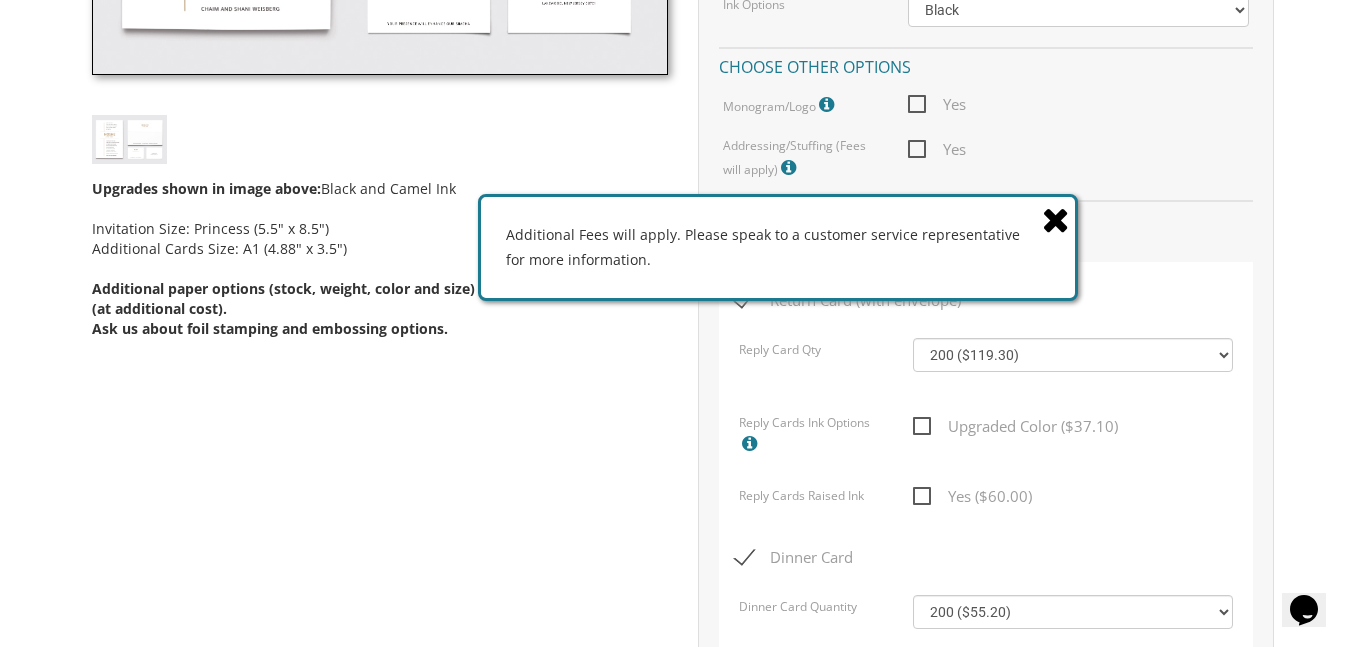 click at bounding box center [1056, 219] 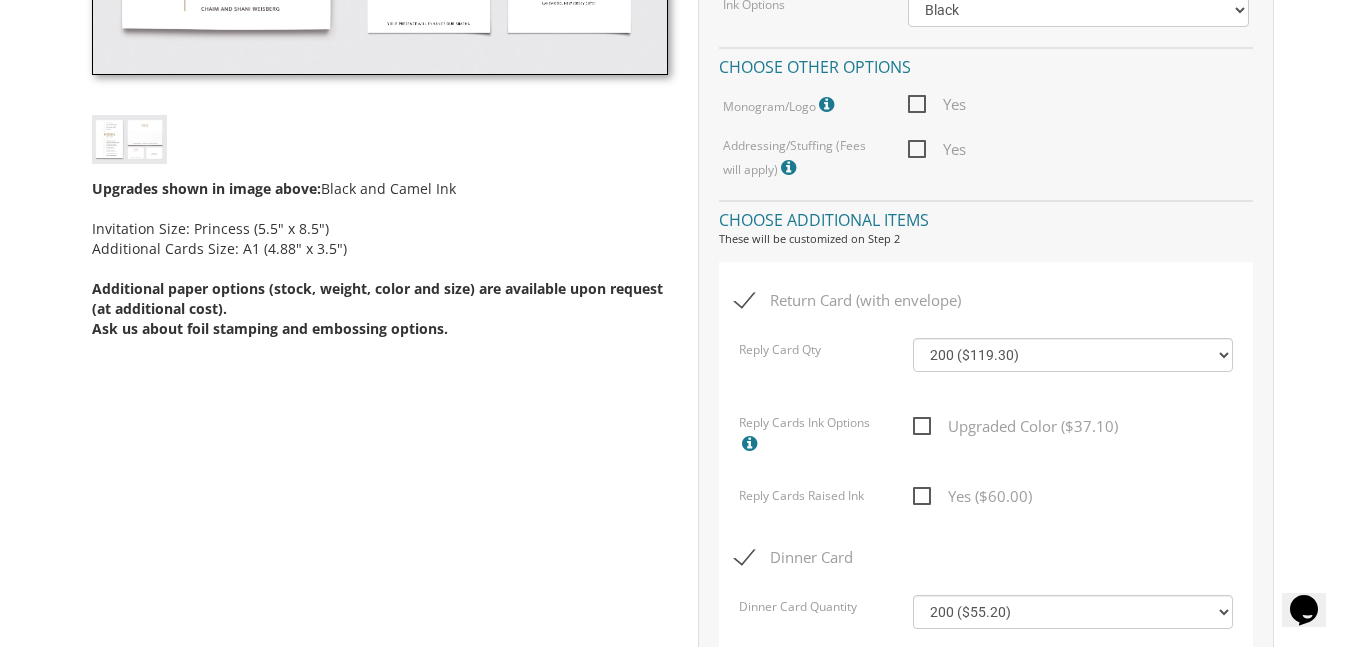 click on "Yes" at bounding box center [937, 149] 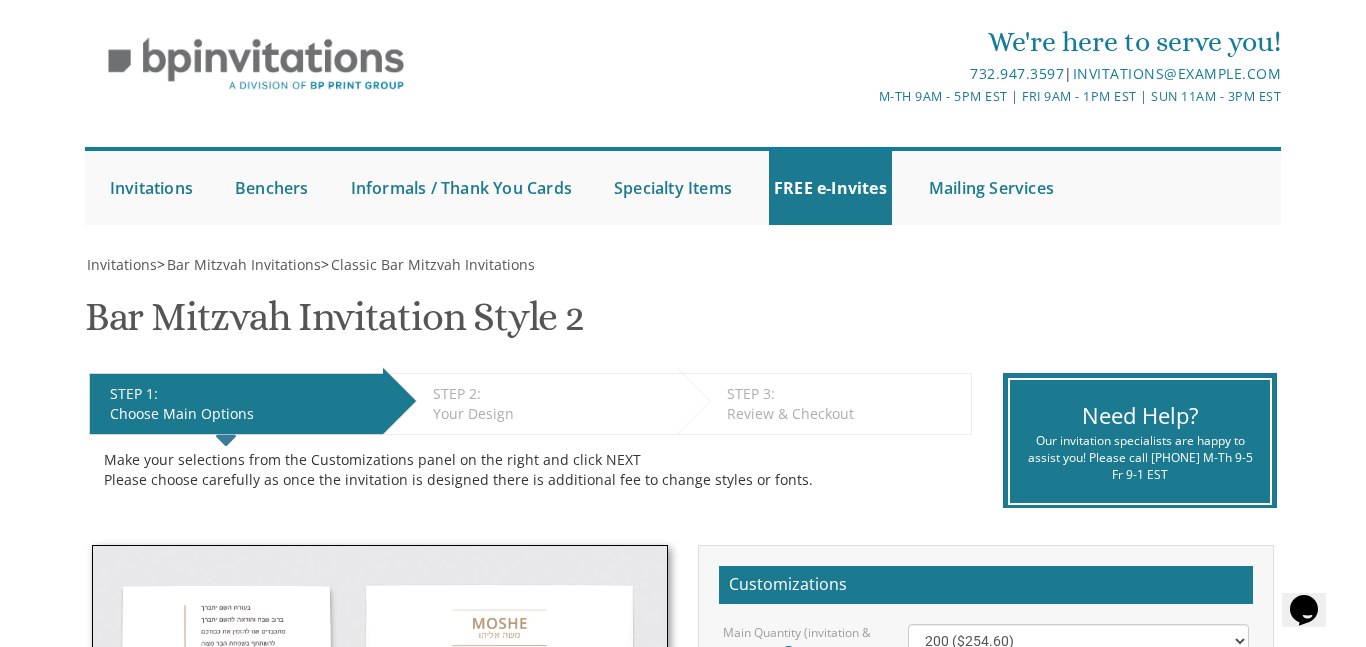 scroll, scrollTop: 0, scrollLeft: 0, axis: both 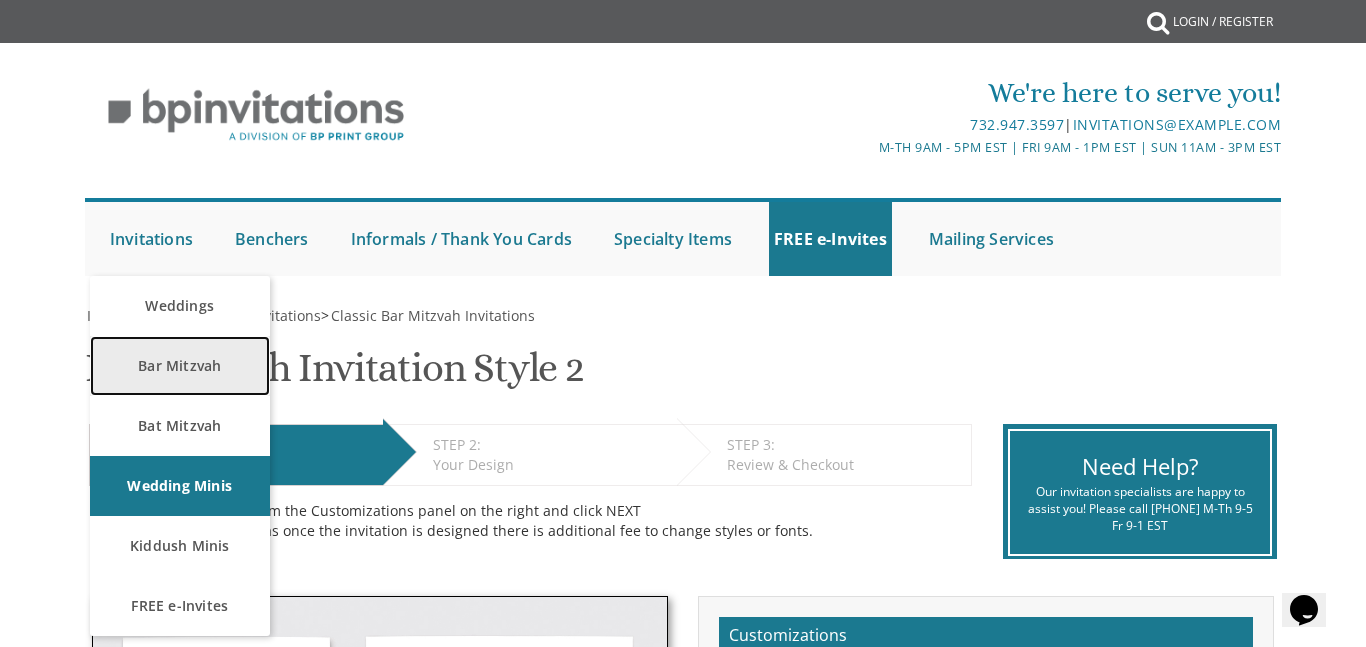 click on "Bar Mitzvah" at bounding box center (180, 366) 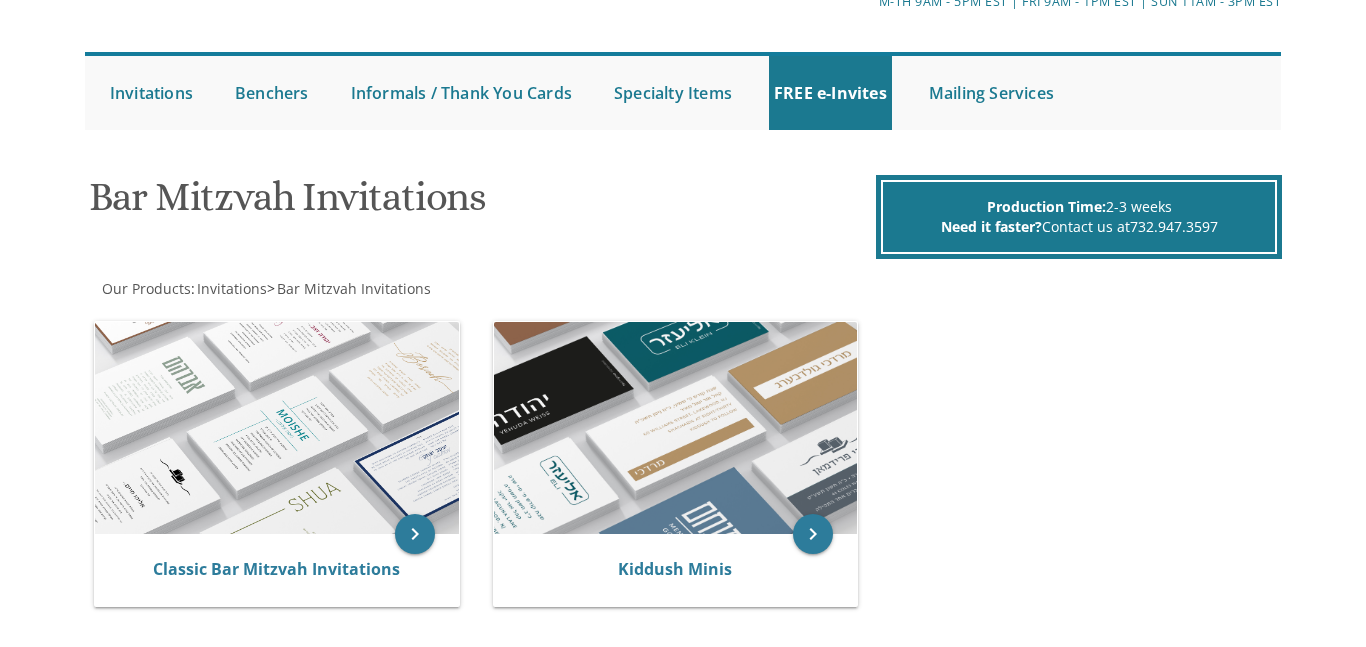 scroll, scrollTop: 146, scrollLeft: 0, axis: vertical 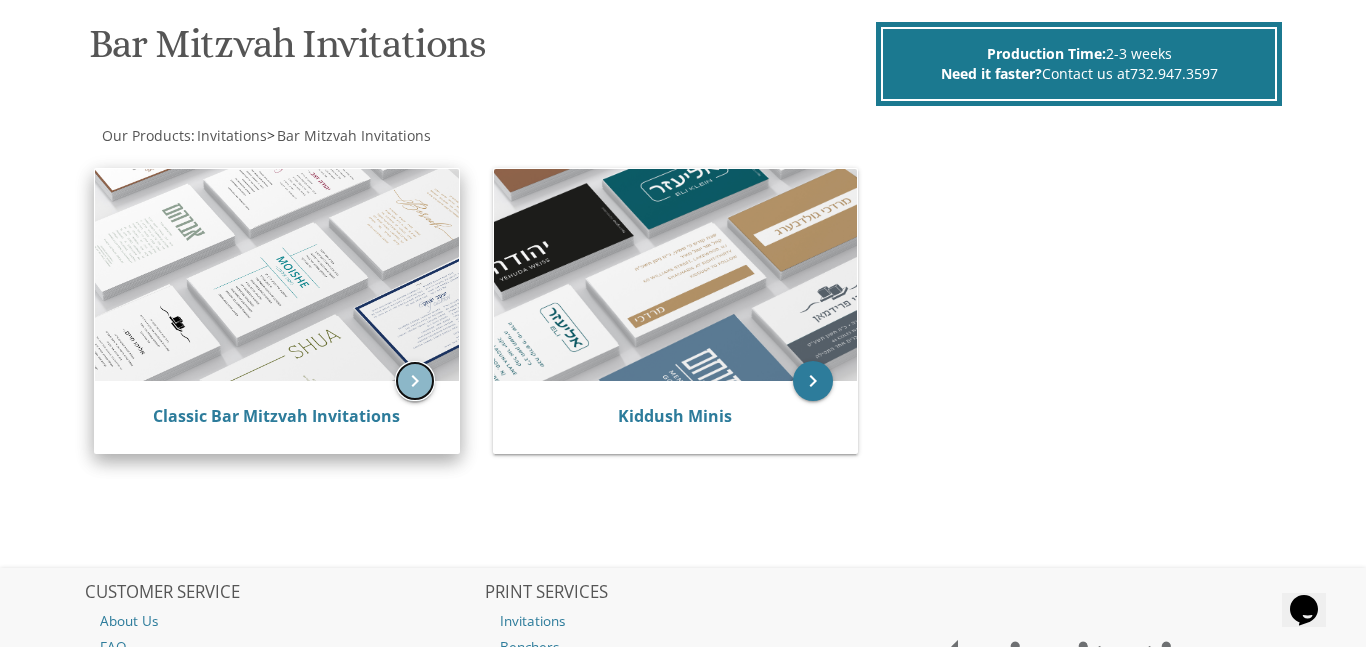 click on "keyboard_arrow_right" at bounding box center [415, 381] 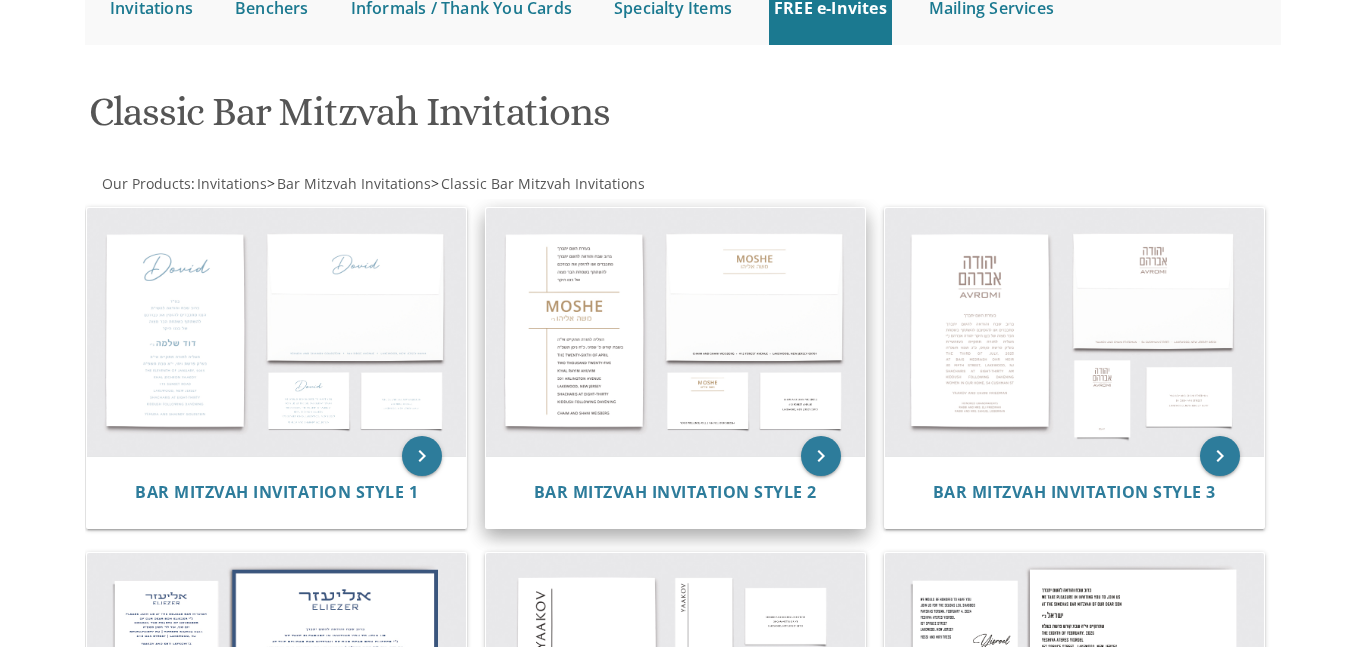 scroll, scrollTop: 425, scrollLeft: 0, axis: vertical 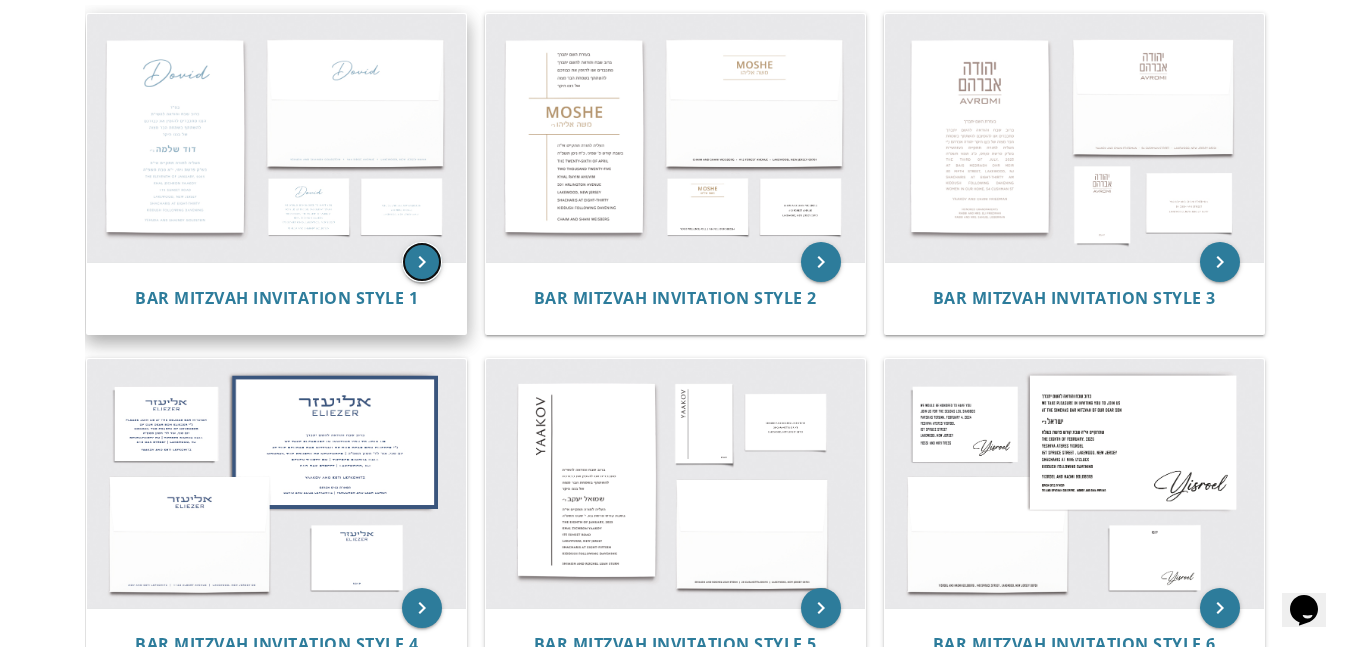 click on "keyboard_arrow_right" at bounding box center (422, 262) 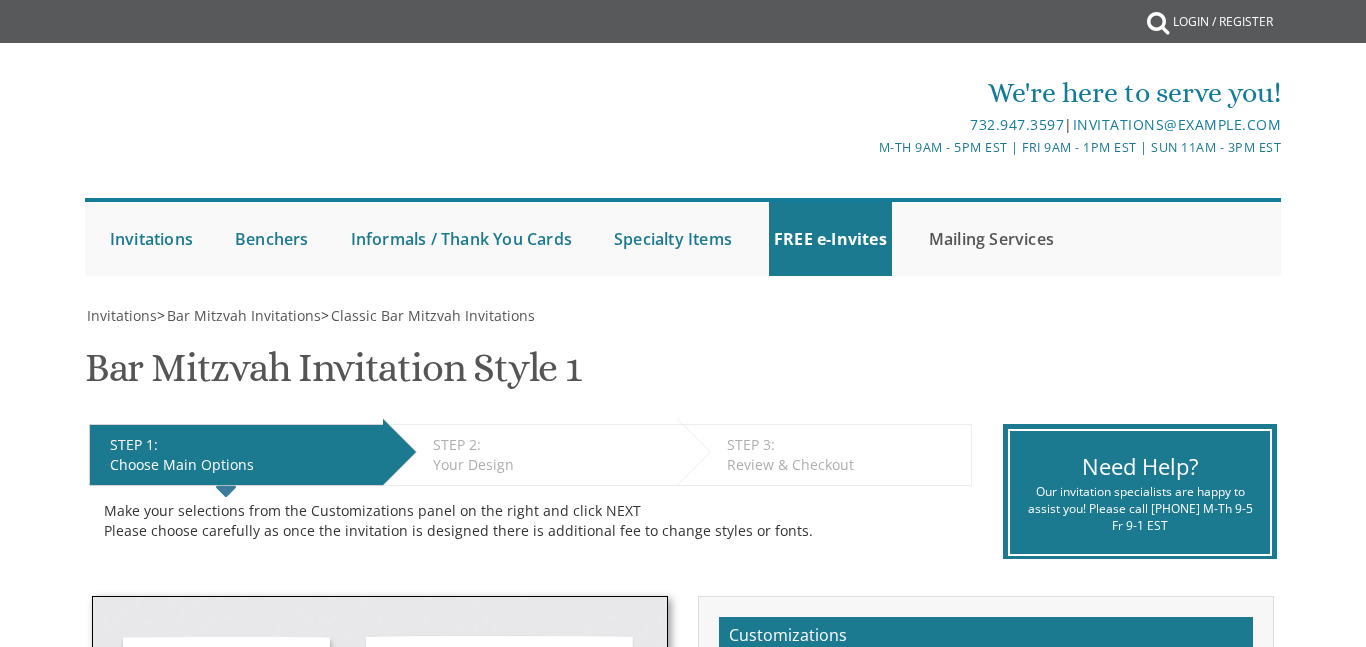 scroll, scrollTop: 0, scrollLeft: 0, axis: both 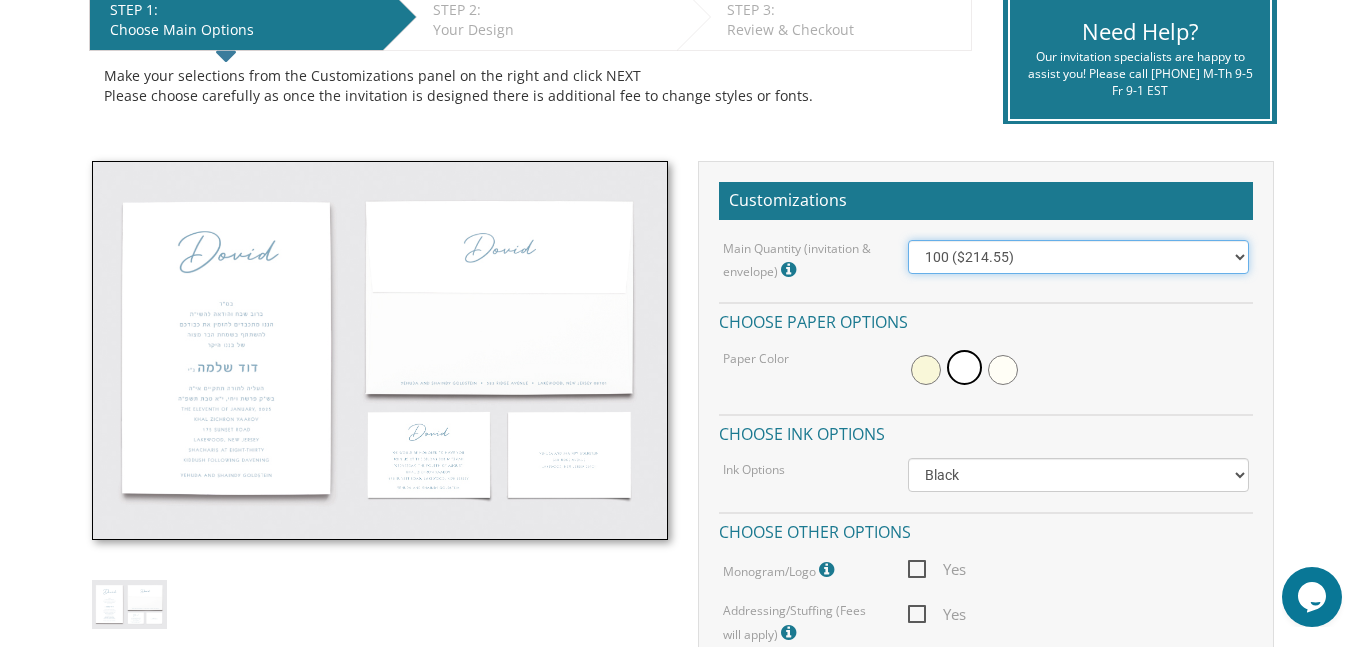 click on "100 ($214.55) 200 ($254.60) 300 ($294.25) 400 ($333.55) 500 ($373.90) 600 ($413.25) 700 ($452.35) 800 ($491.40) 900 ($528.00) 1000 ($568.05)" at bounding box center (1078, 257) 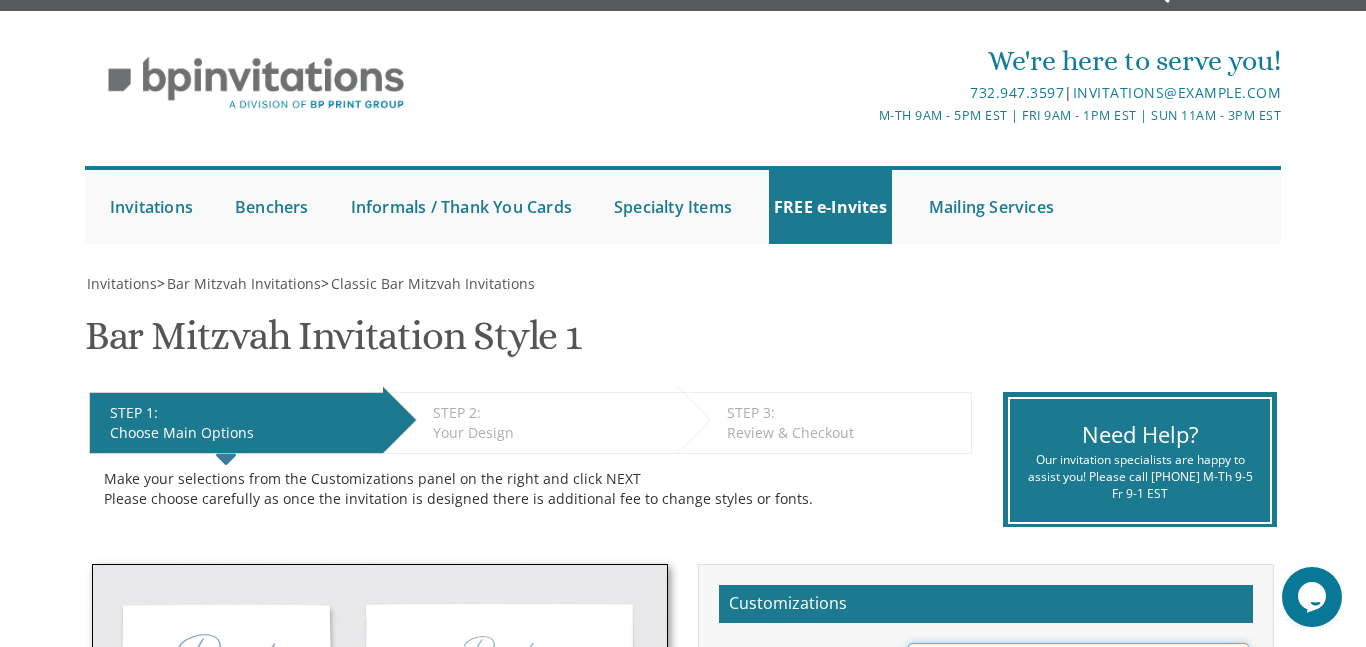 scroll, scrollTop: 0, scrollLeft: 0, axis: both 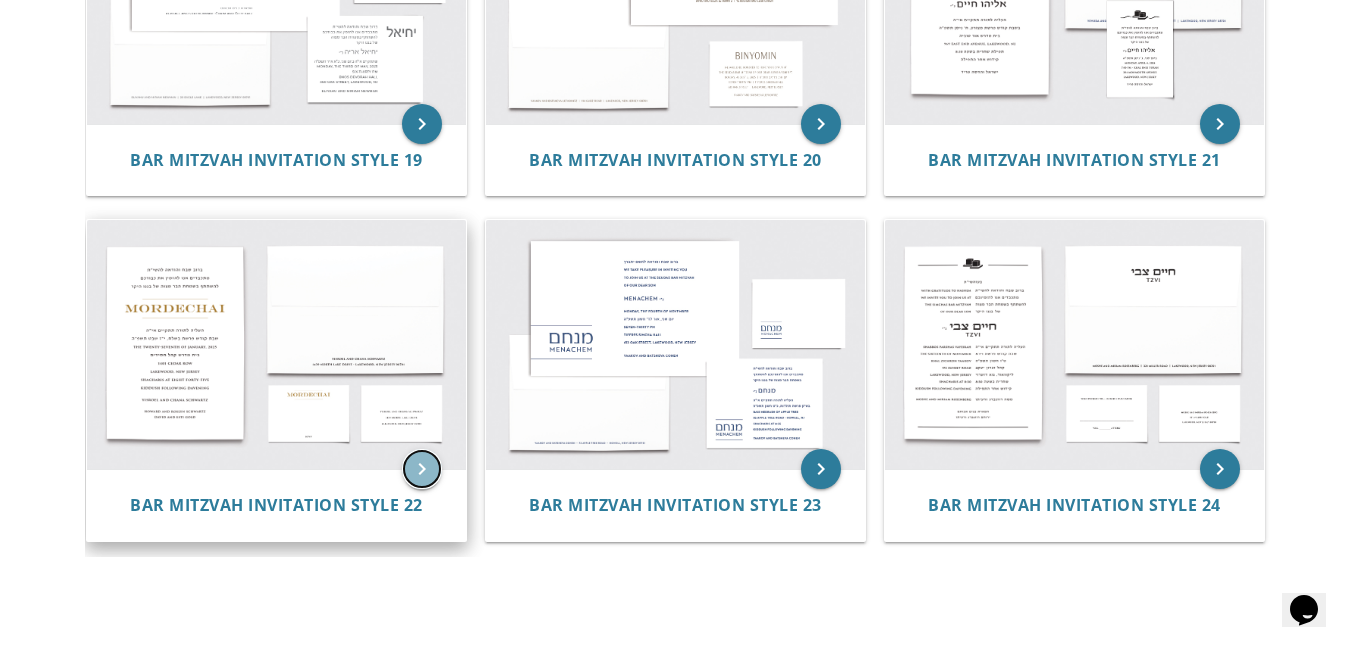 click on "keyboard_arrow_right" at bounding box center [422, 469] 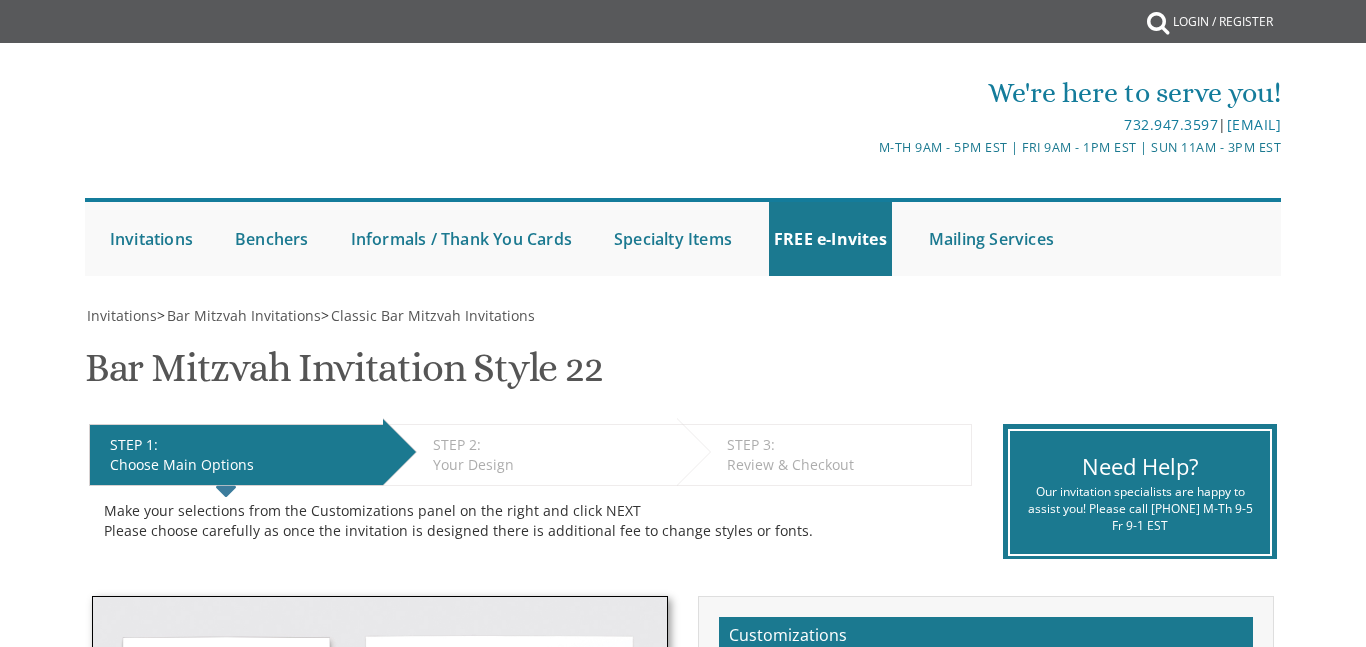 scroll, scrollTop: 0, scrollLeft: 0, axis: both 